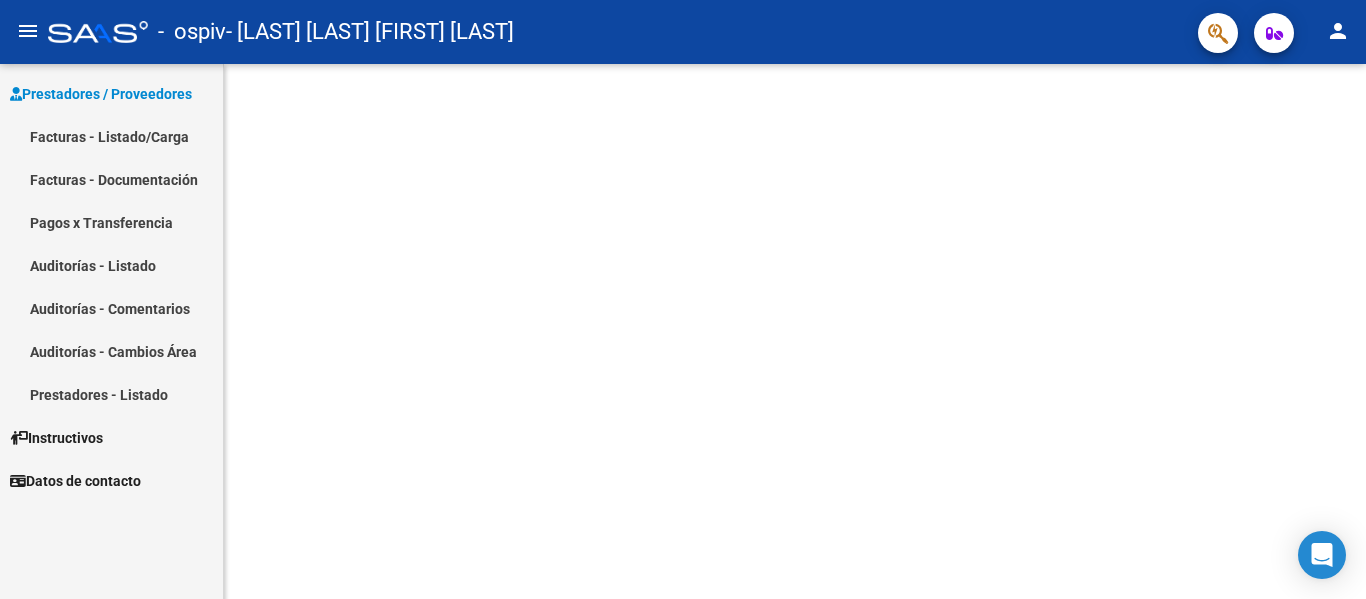 scroll, scrollTop: 0, scrollLeft: 0, axis: both 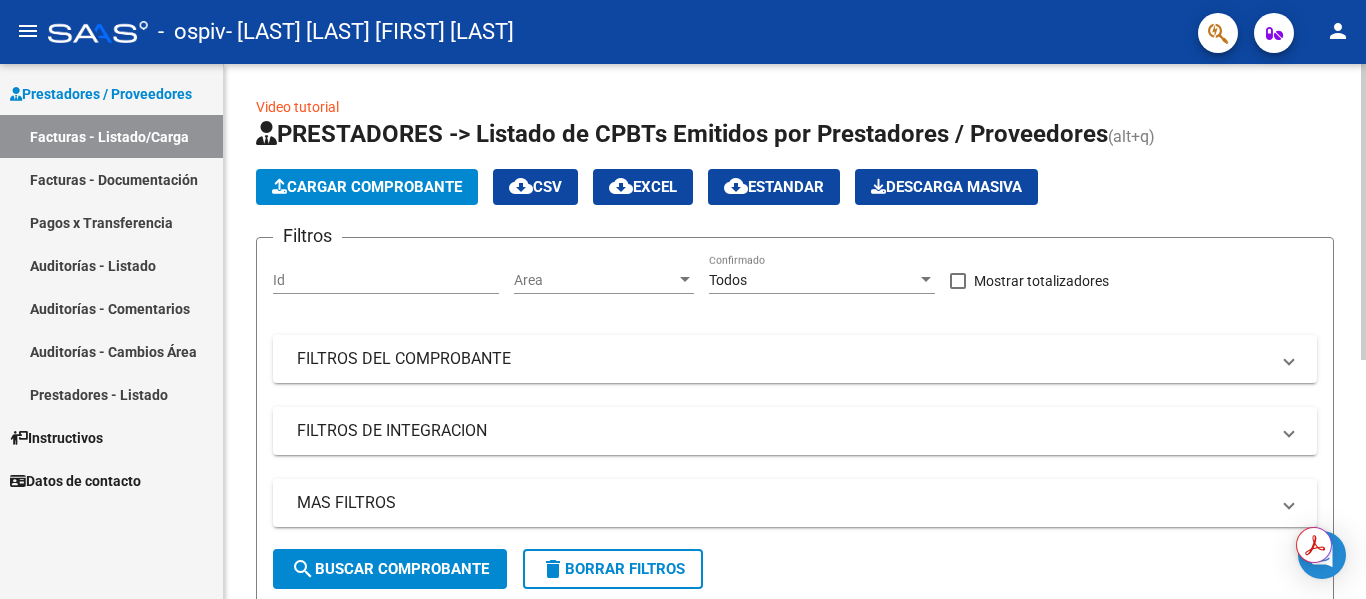 click on "Cargar Comprobante" 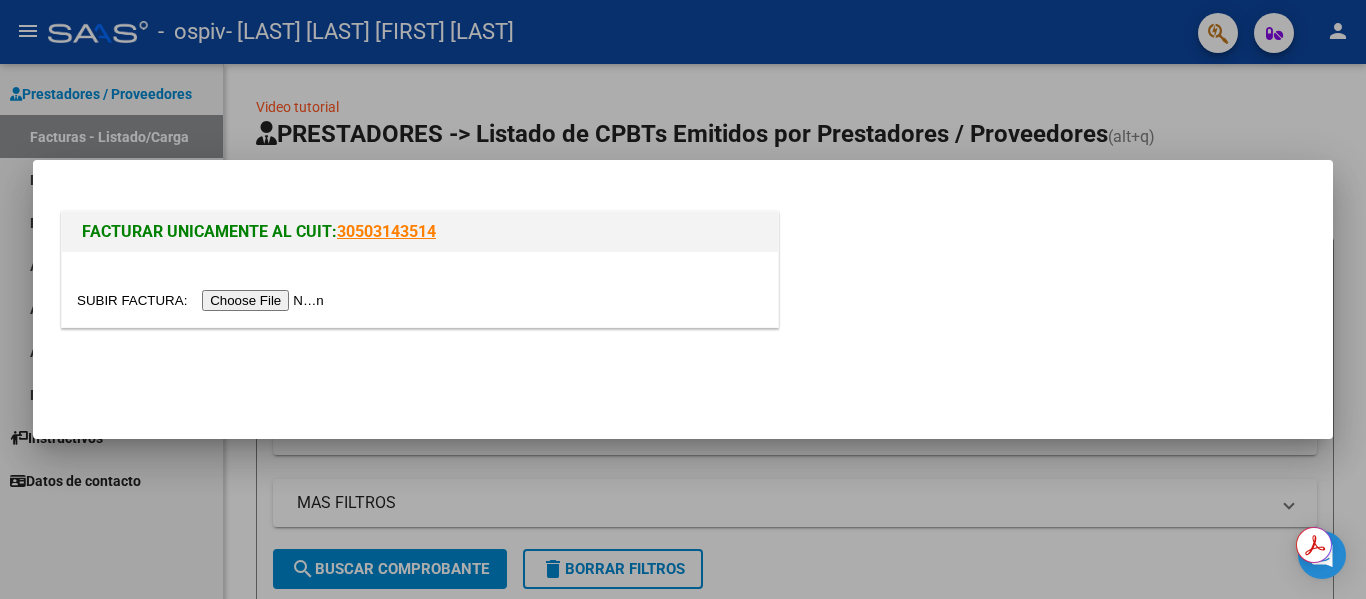 click at bounding box center [203, 300] 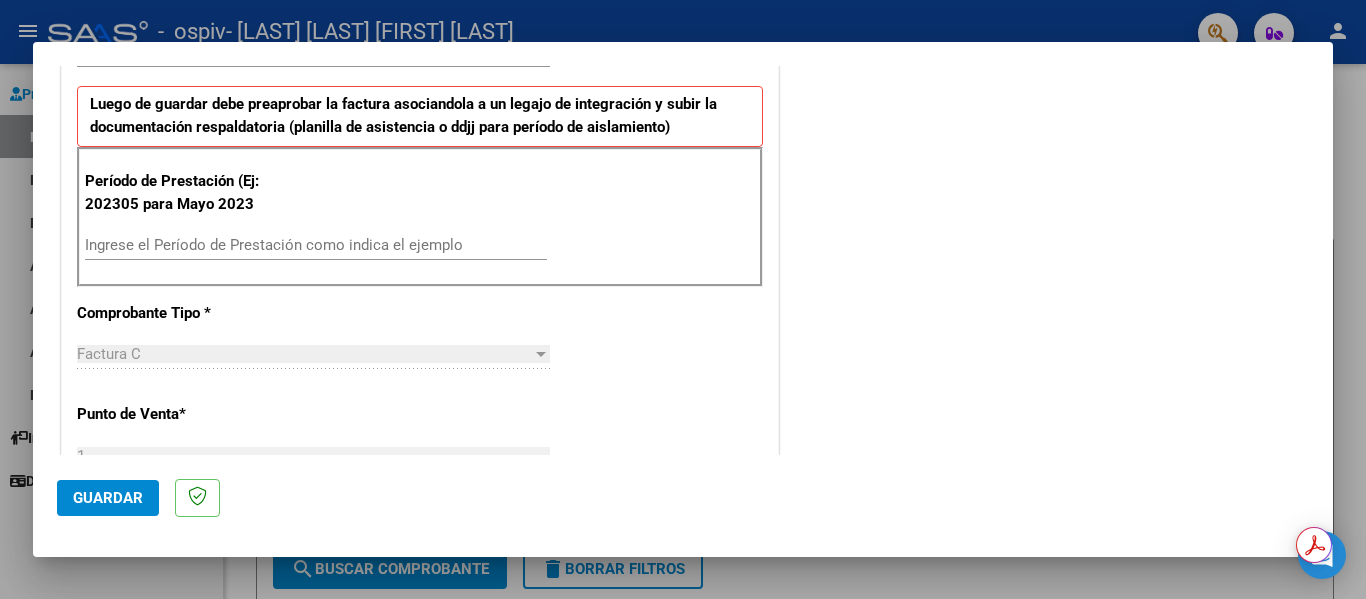 scroll, scrollTop: 600, scrollLeft: 0, axis: vertical 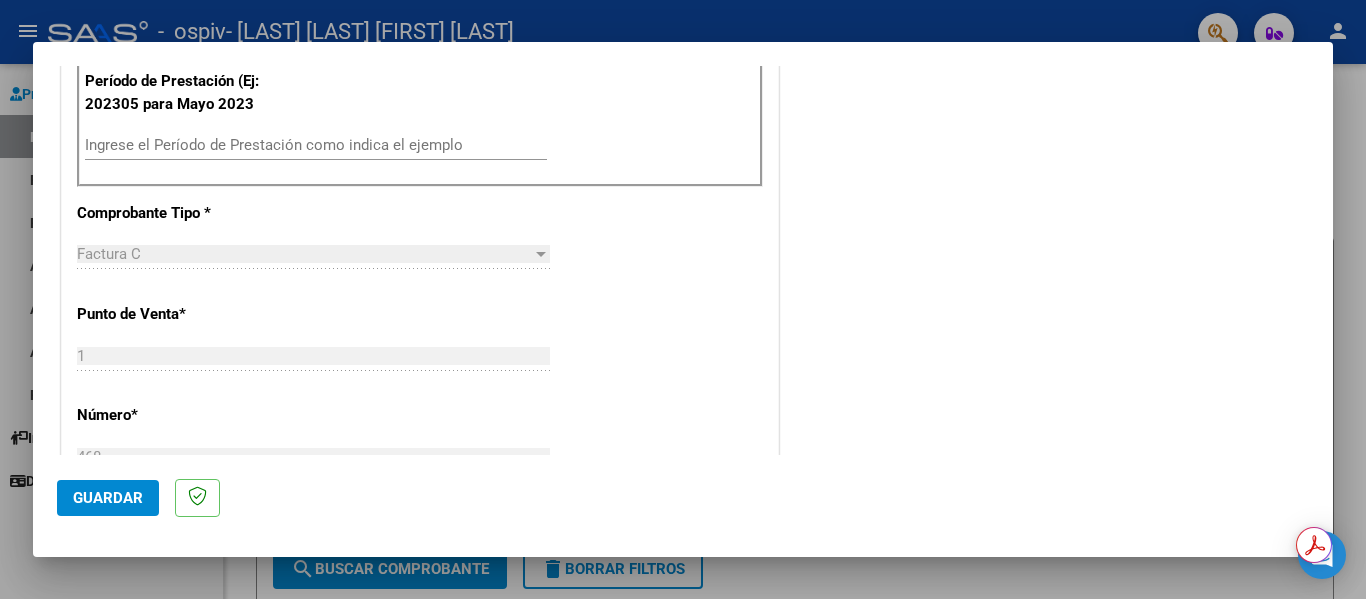 click on "Ingrese el Período de Prestación como indica el ejemplo" at bounding box center (316, 145) 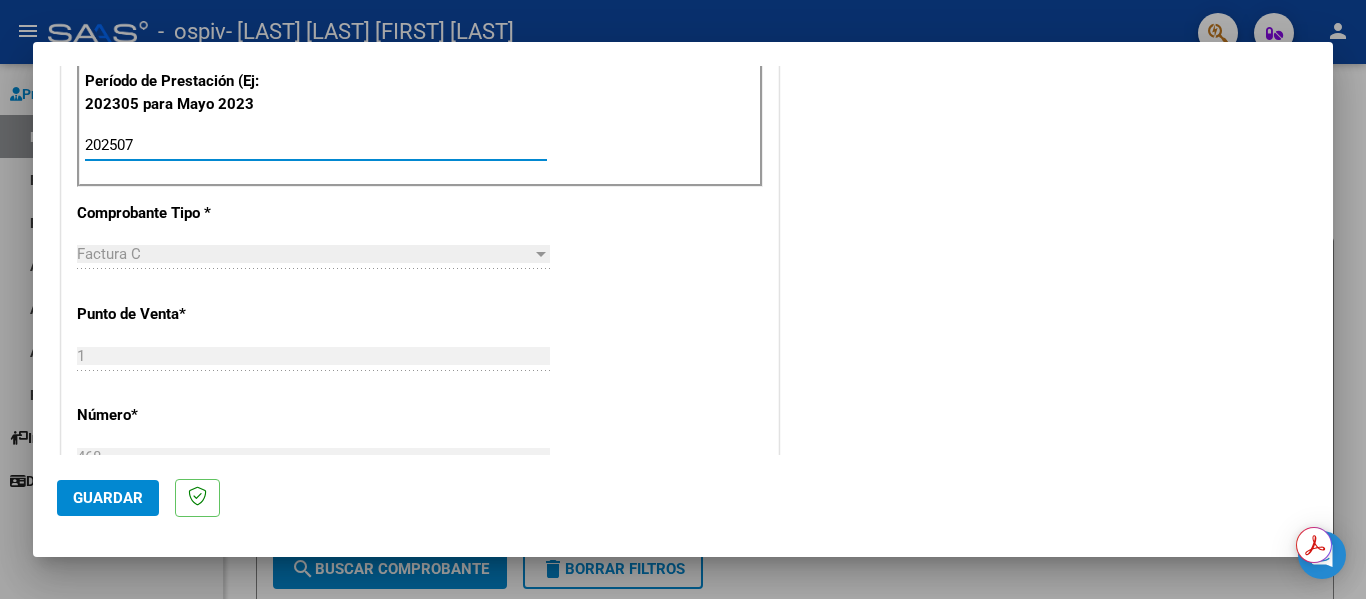 type on "202507" 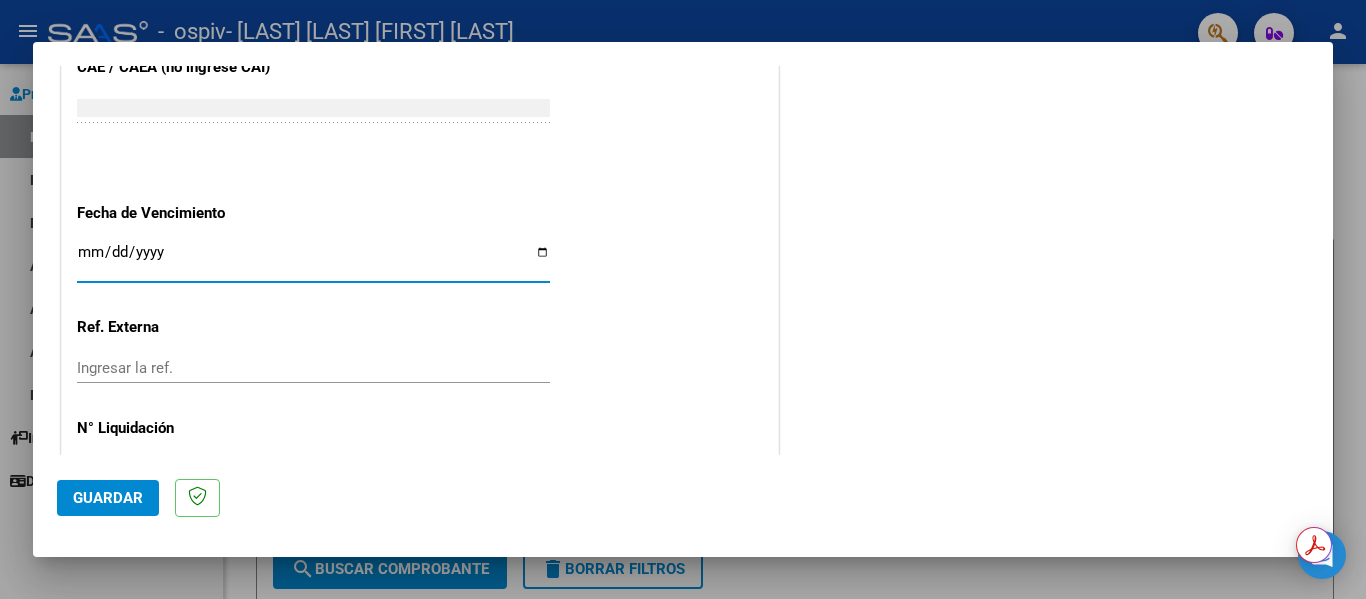 scroll, scrollTop: 1165, scrollLeft: 0, axis: vertical 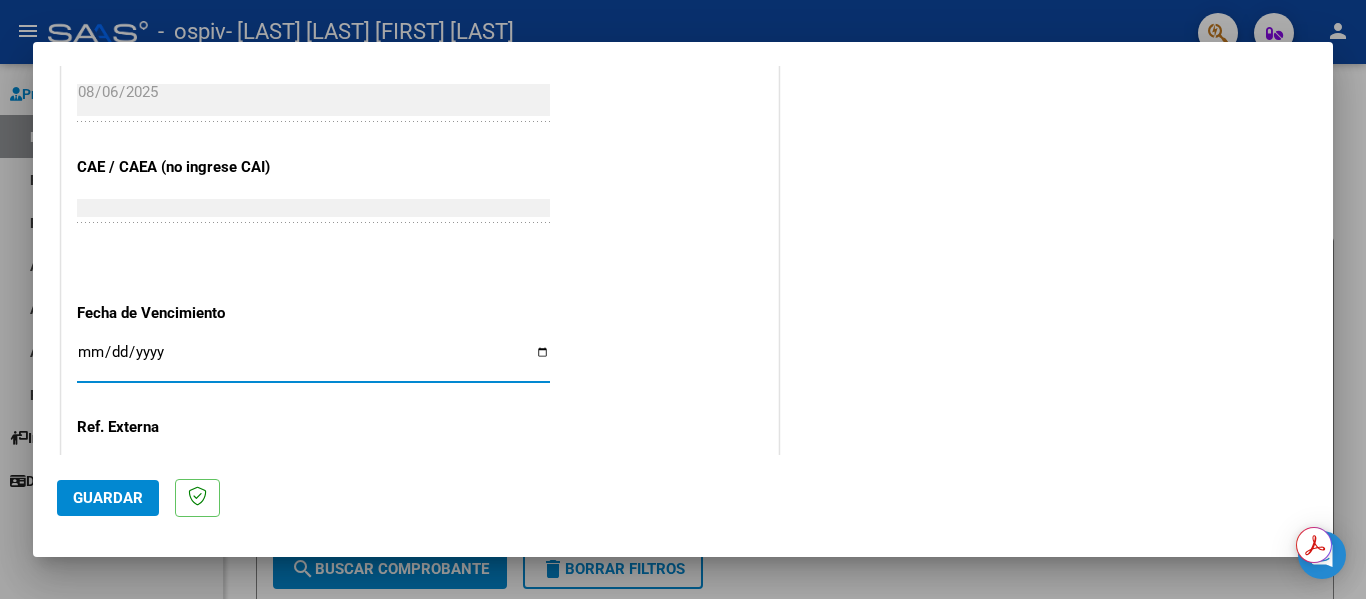 click on "CUIT * [CUIT] Ingresar CUIT ANALISIS PRESTADOR Area destinado * Integración Seleccionar Area Luego de guardar debe preaprobar la factura asociandola a un legajo de integración y subir la documentación respaldatoria (planilla de asistencia o ddjj para período de aislamiento) Período de Prestación (Ej: 202305 para Mayo 2023 202507 Ingrese el Período de Prestación como indica el ejemplo Comprobante Tipo * Factura C Seleccionar Tipo Punto de Venta * 1 Ingresar el Nro. Número * 468 Ingresar el Nro. Monto * $ 98.964,88 Ingresar el monto Fecha del Cpbt. * 2025-08-06 Ingresar la fecha CAE / CAEA (no ingrese CAI) [NUMBER] Ingresar el CAE o CAEA (no ingrese CAI) Fecha de Vencimiento Ingresar la fecha Ref. Externa Ingresar la ref. N° Liquidación Ingresar el N° Liquidación" at bounding box center [420, -116] 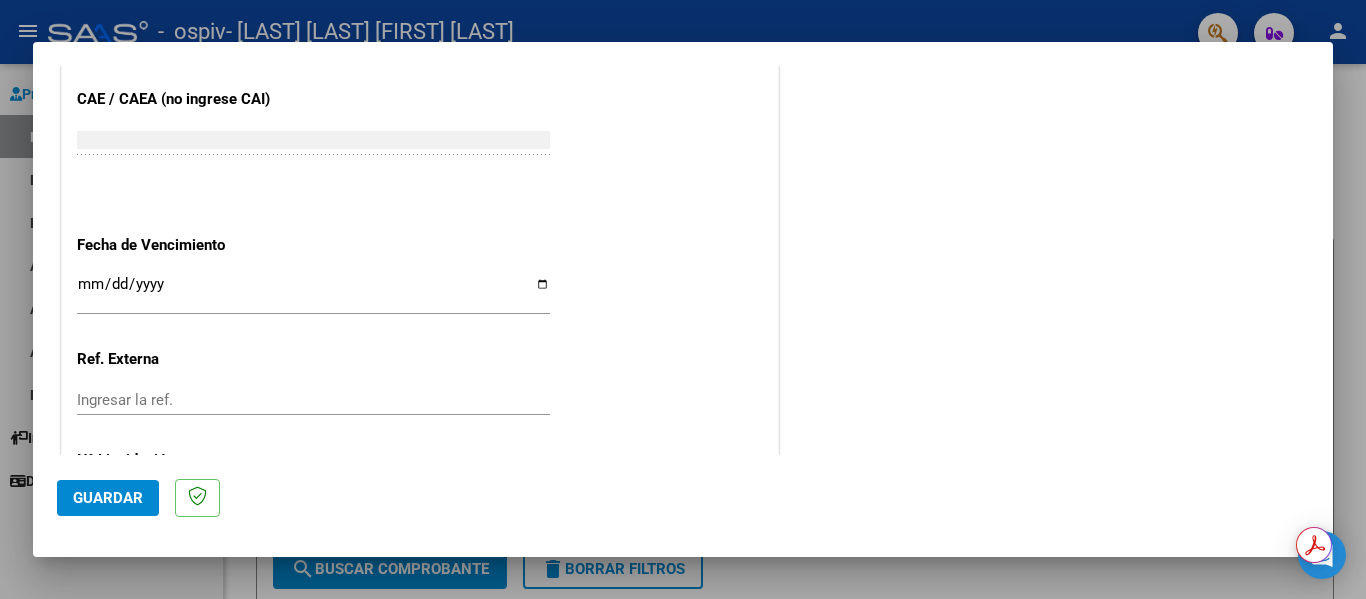scroll, scrollTop: 1333, scrollLeft: 0, axis: vertical 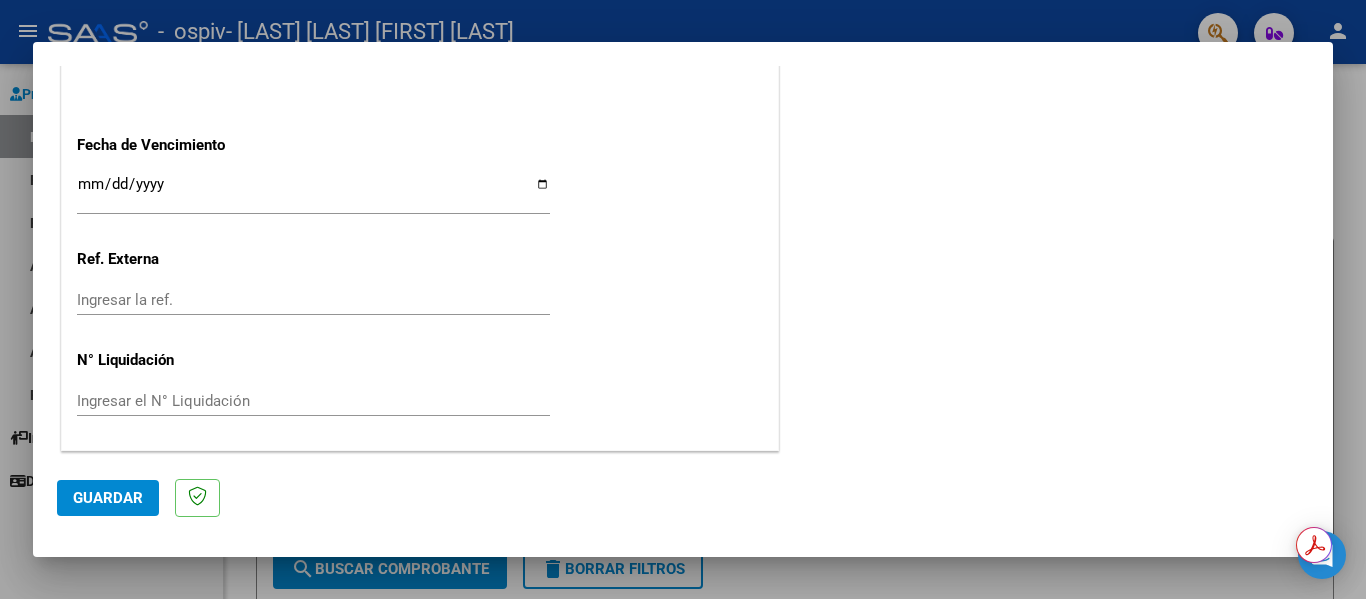 click on "Ingresar la fecha" at bounding box center [313, 192] 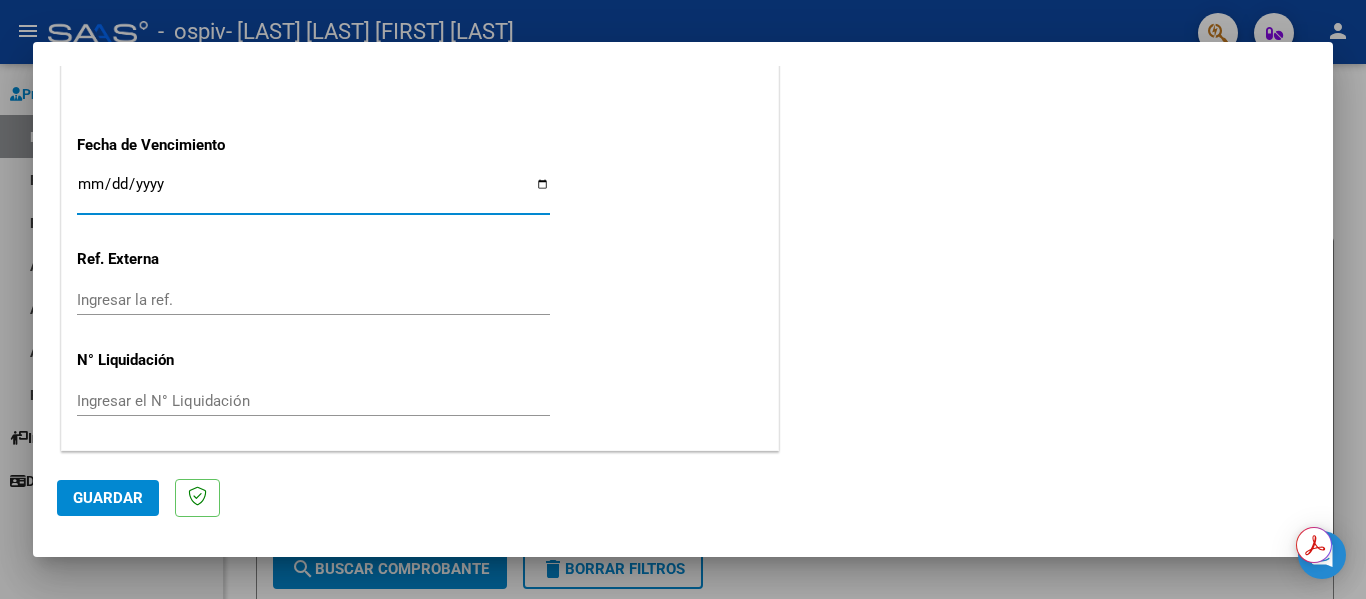 click on "CUIT * [CUIT] Ingresar CUIT ANALISIS PRESTADOR Area destinado * Integración Seleccionar Area Luego de guardar debe preaprobar la factura asociandola a un legajo de integración y subir la documentación respaldatoria (planilla de asistencia o ddjj para período de aislamiento) Período de Prestación (Ej: 202305 para Mayo 2023 202507 Ingrese el Período de Prestación como indica el ejemplo Comprobante Tipo * Factura C Seleccionar Tipo Punto de Venta * 1 Ingresar el Nro. Número * 468 Ingresar el Nro. Monto * $ 98.964,88 Ingresar el monto Fecha del Cpbt. * 2025-08-06 Ingresar la fecha CAE / CAEA (no ingrese CAI) [NUMBER] Ingresar el CAE o CAEA (no ingrese CAI) Fecha de Vencimiento Ingresar la fecha Ref. Externa Ingresar la ref. N° Liquidación Ingresar el N° Liquidación" at bounding box center (420, -284) 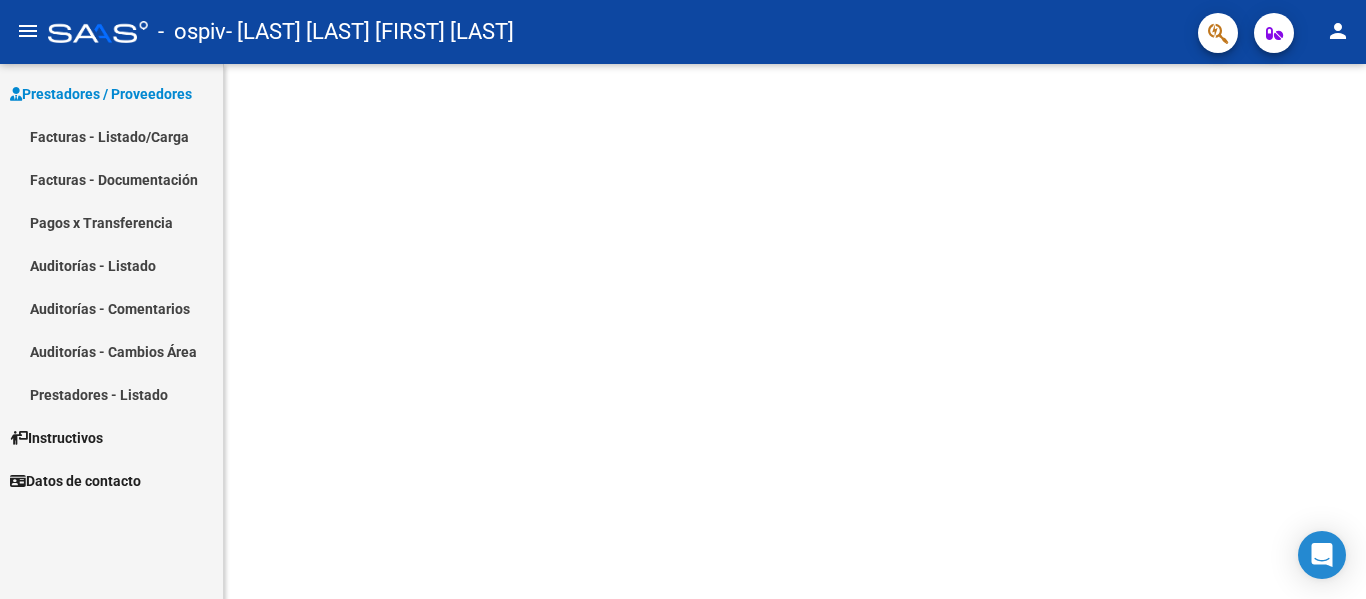 scroll, scrollTop: 0, scrollLeft: 0, axis: both 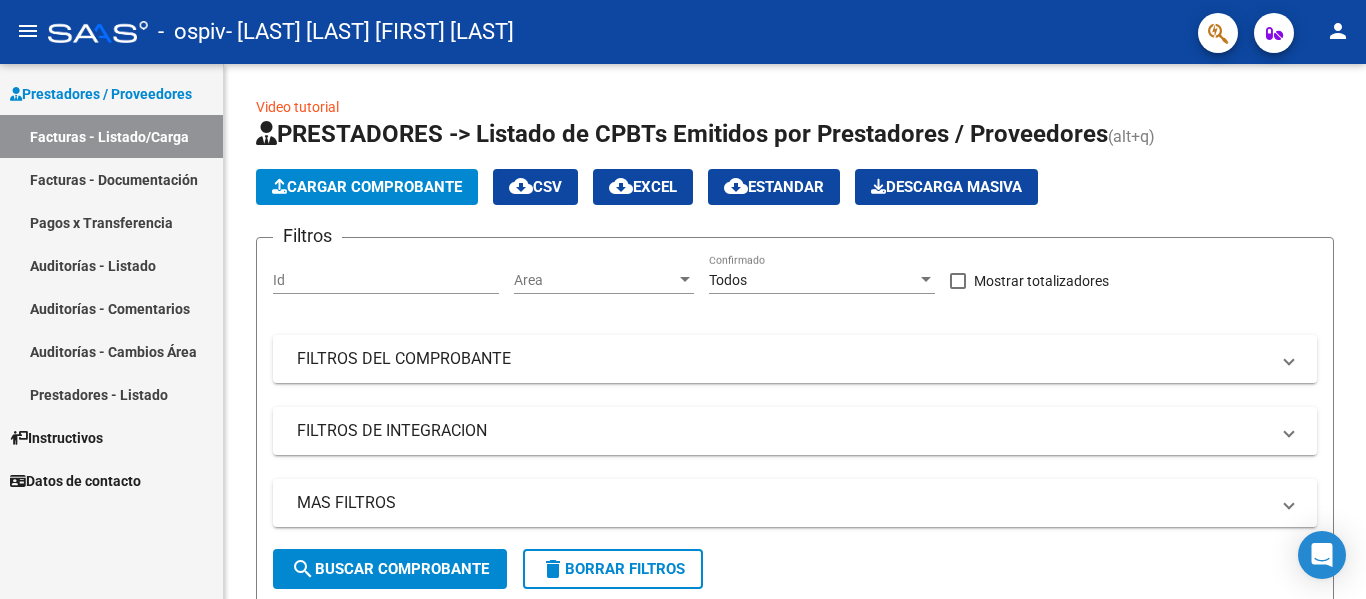 click on "Cargar Comprobante" 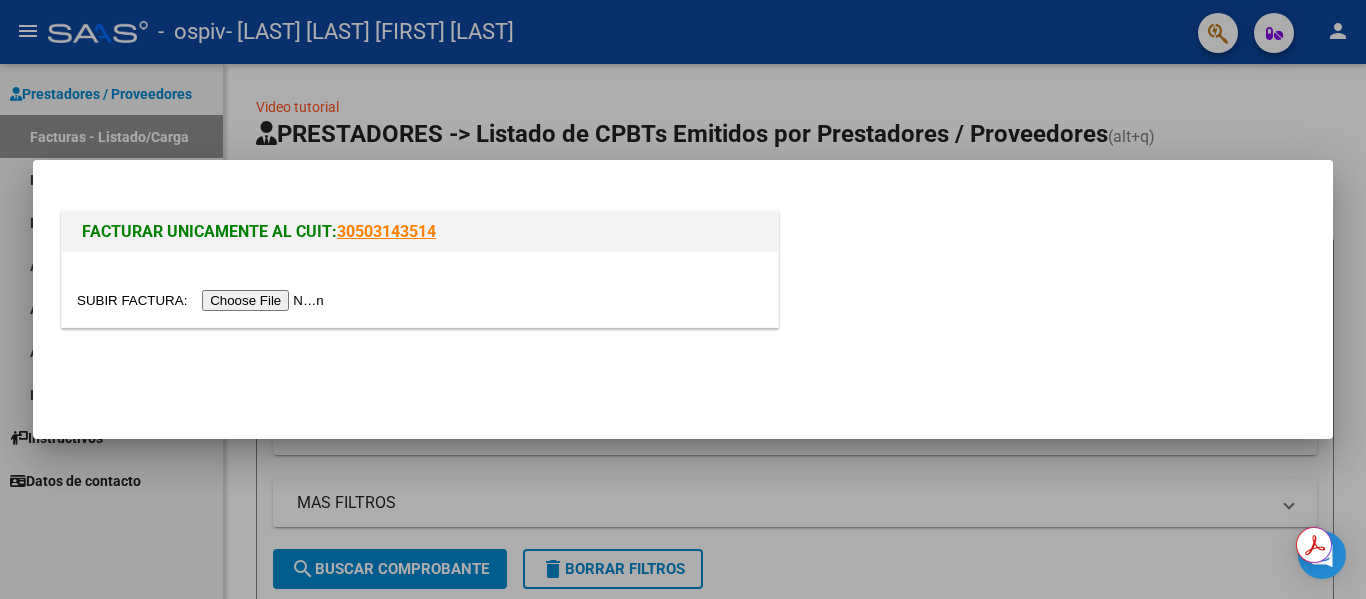 click at bounding box center [203, 300] 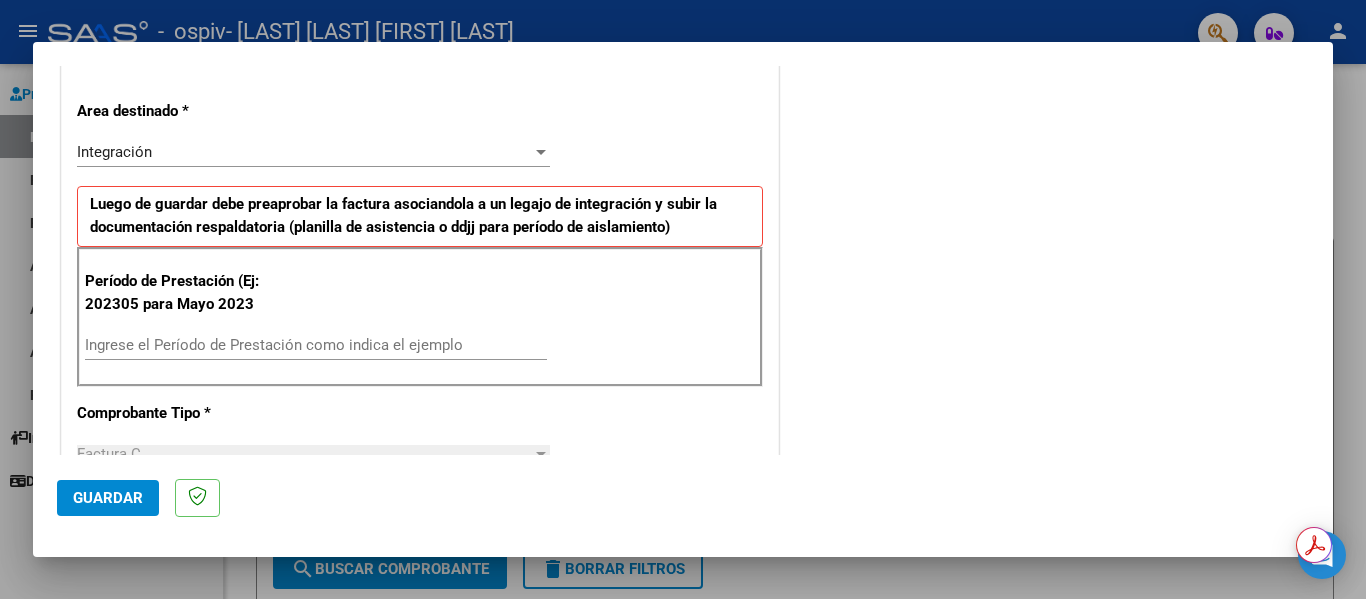 scroll, scrollTop: 500, scrollLeft: 0, axis: vertical 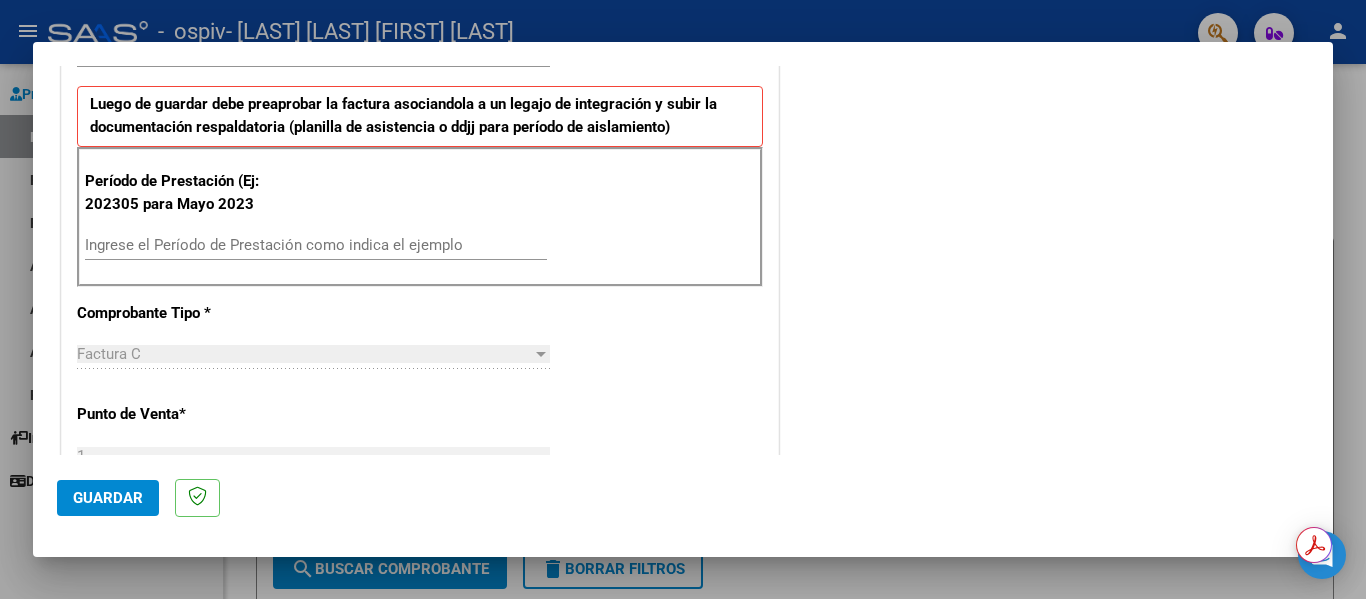 click on "Ingrese el Período de Prestación como indica el ejemplo" at bounding box center [316, 245] 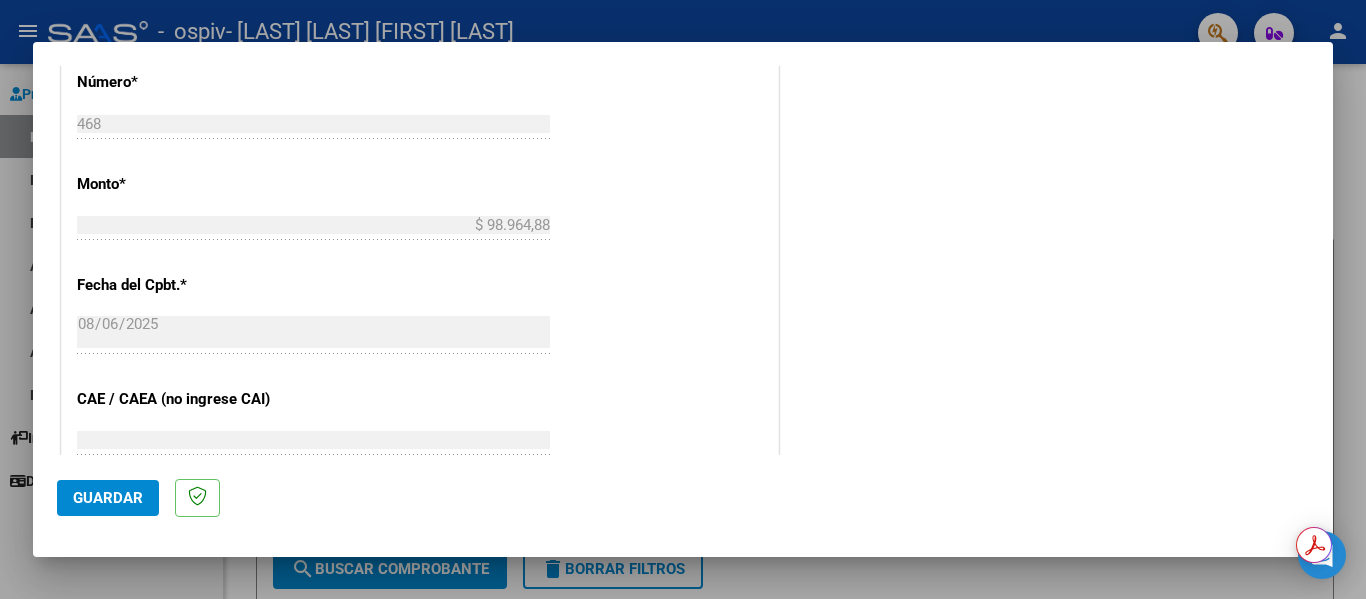 scroll, scrollTop: 733, scrollLeft: 0, axis: vertical 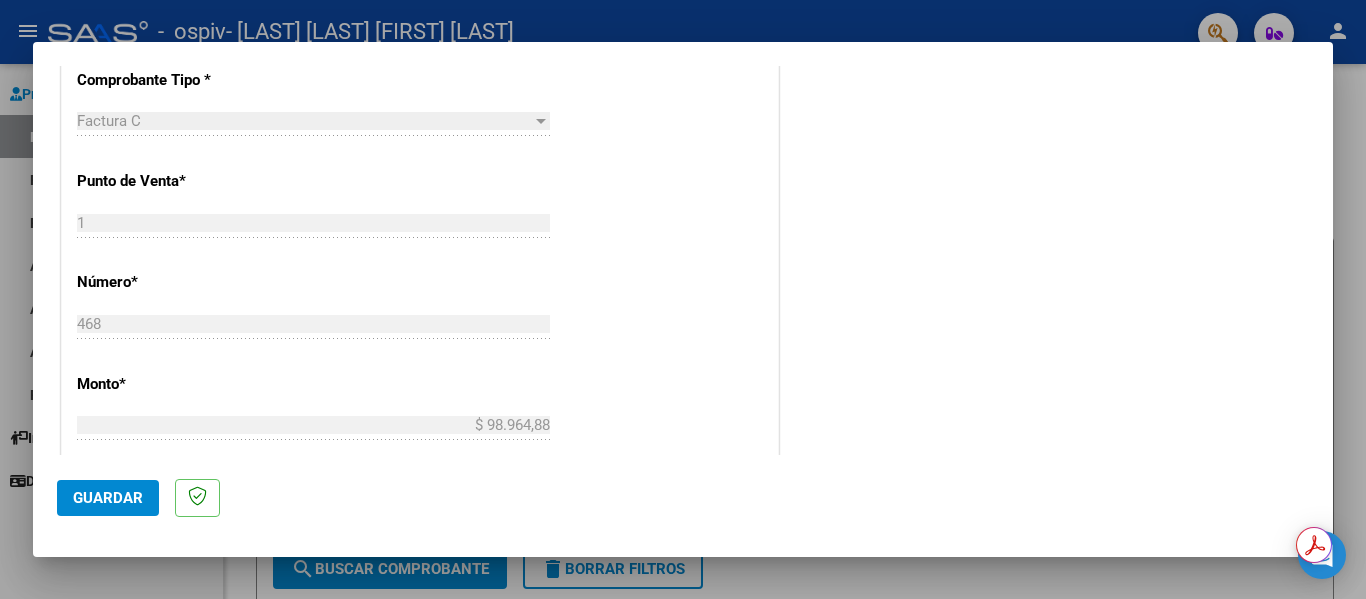 type on "202507" 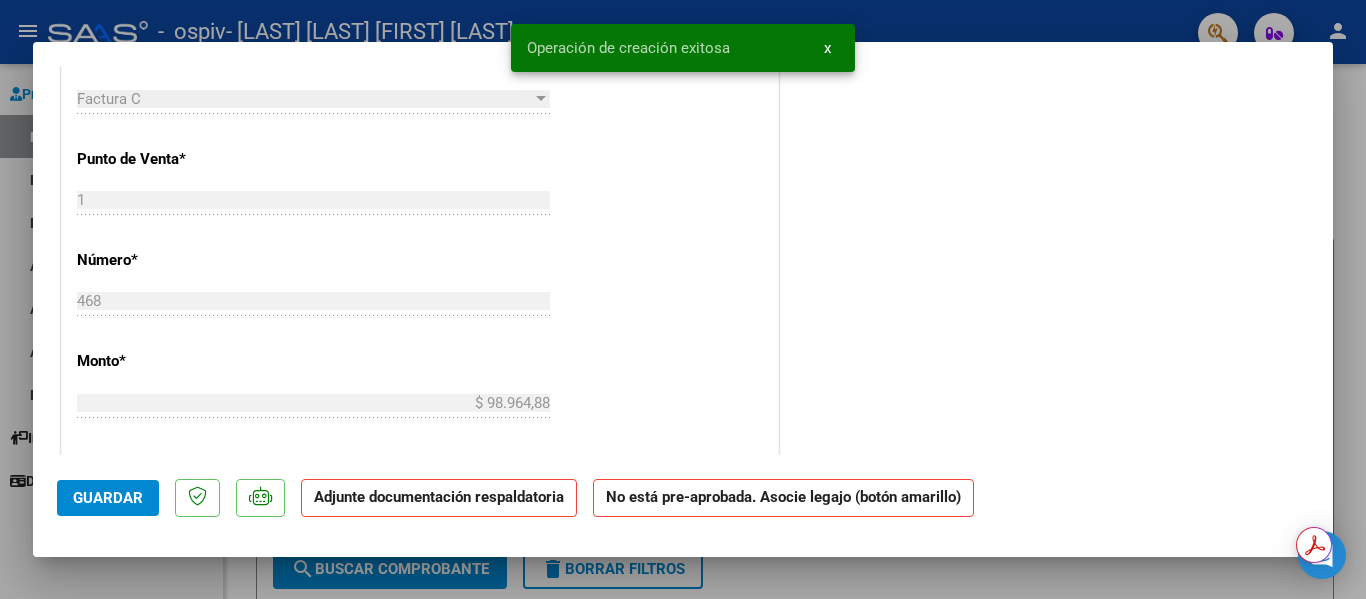 scroll, scrollTop: 0, scrollLeft: 0, axis: both 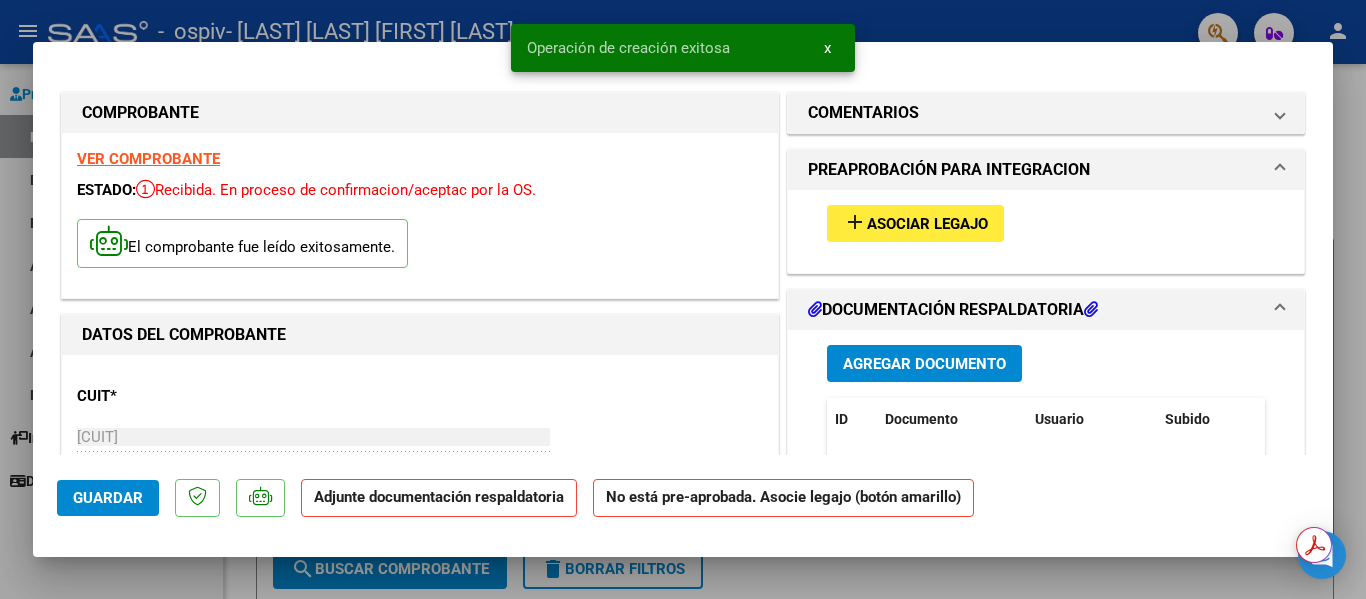 click on "Asociar Legajo" at bounding box center (927, 224) 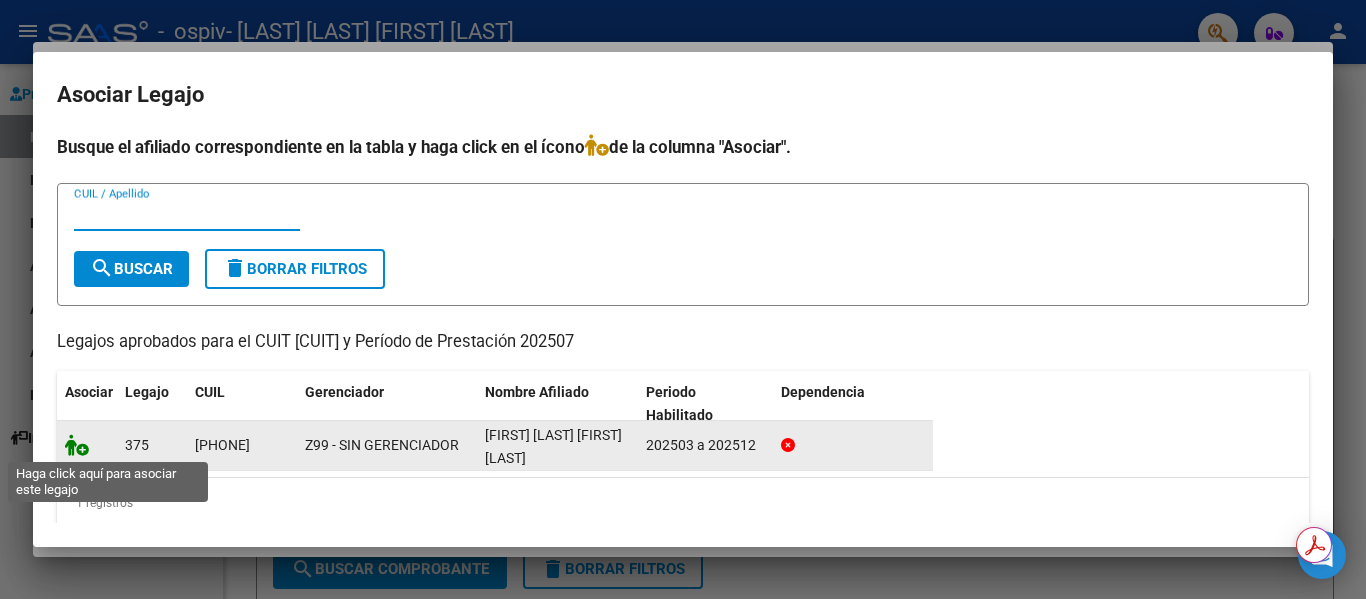 click 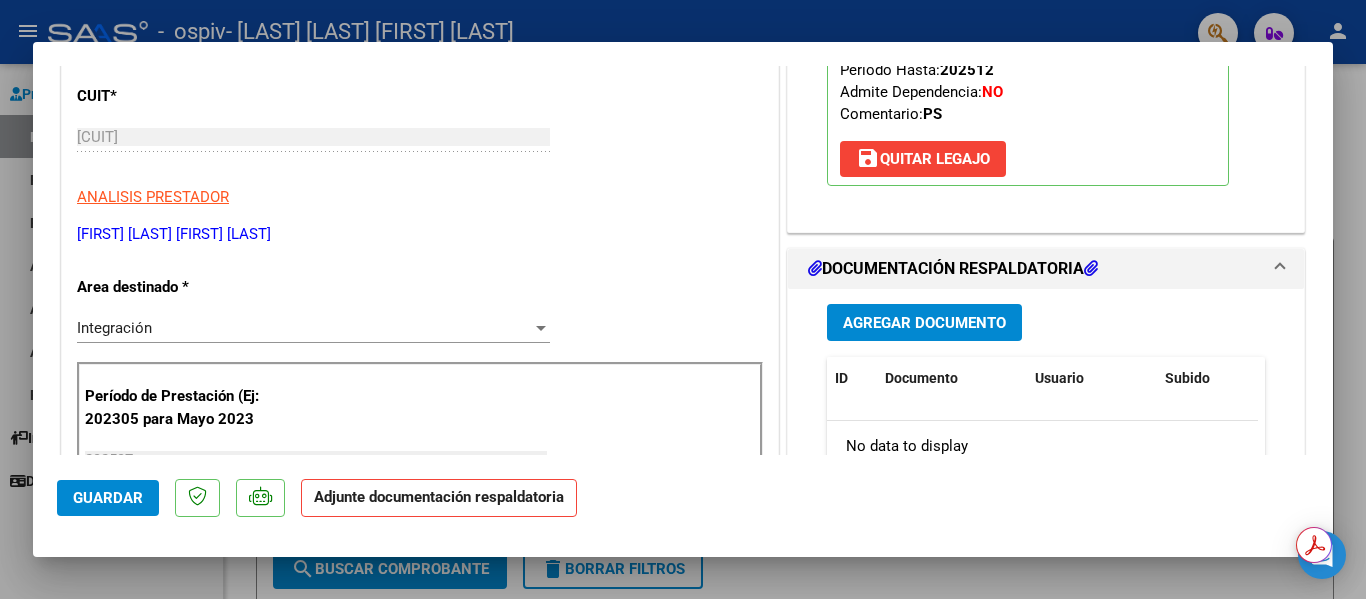 scroll, scrollTop: 400, scrollLeft: 0, axis: vertical 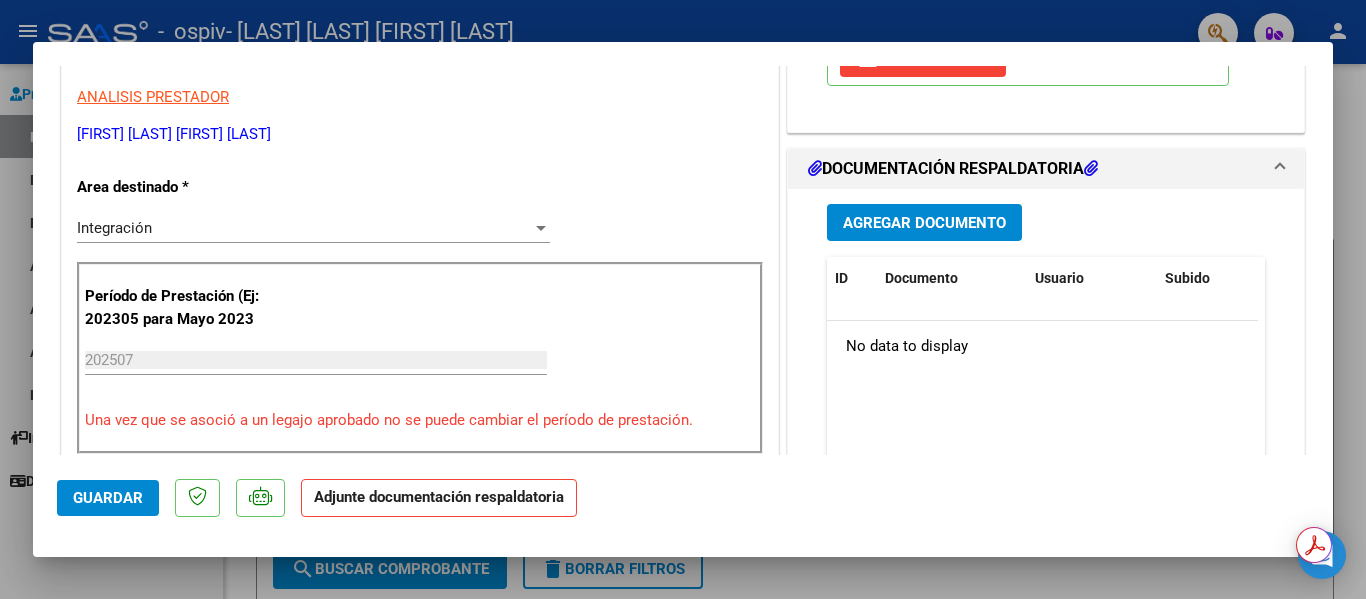 click on "Agregar Documento ID Documento Usuario Subido Acción No data to display  0 total   1" at bounding box center (1046, 388) 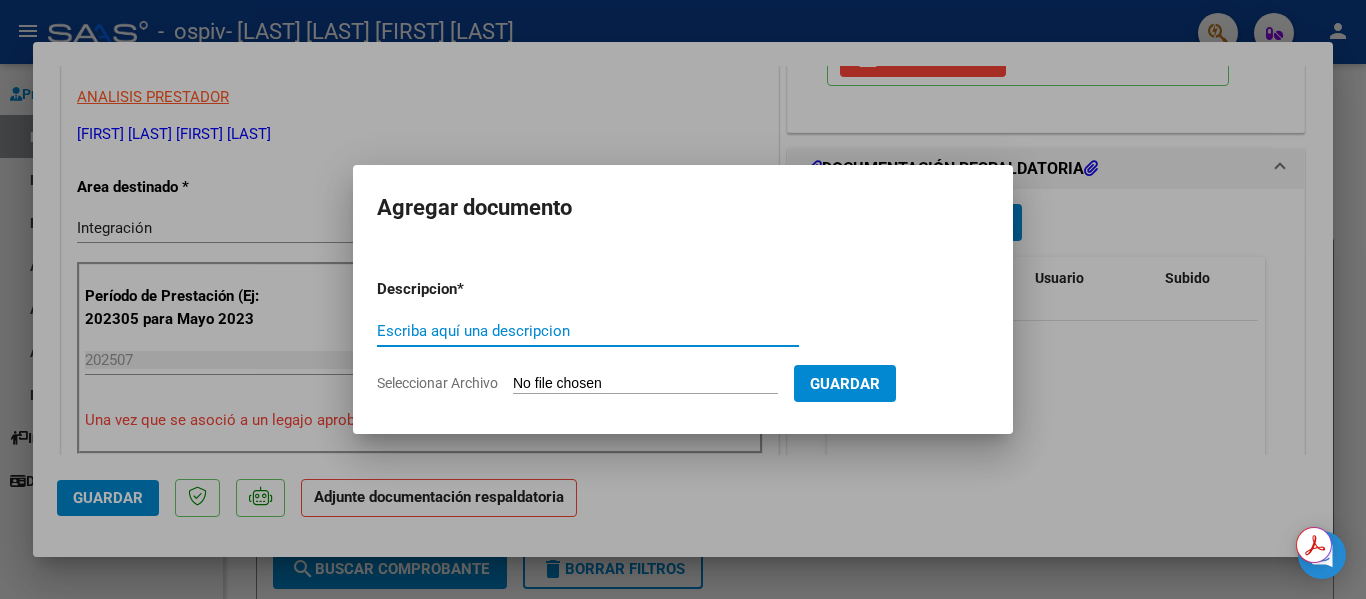 click on "Escriba aquí una descripcion" at bounding box center [588, 331] 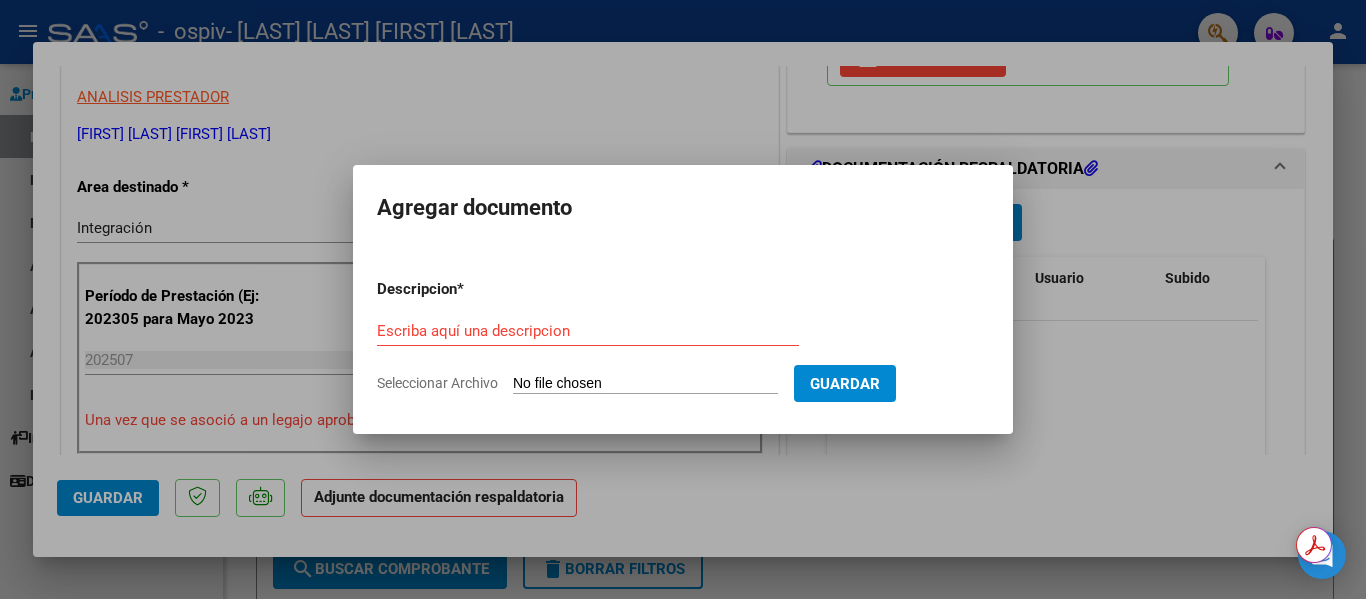 type on "C:\fakepath\FACTURA [FIRST] [LAST] JULIO.pdf" 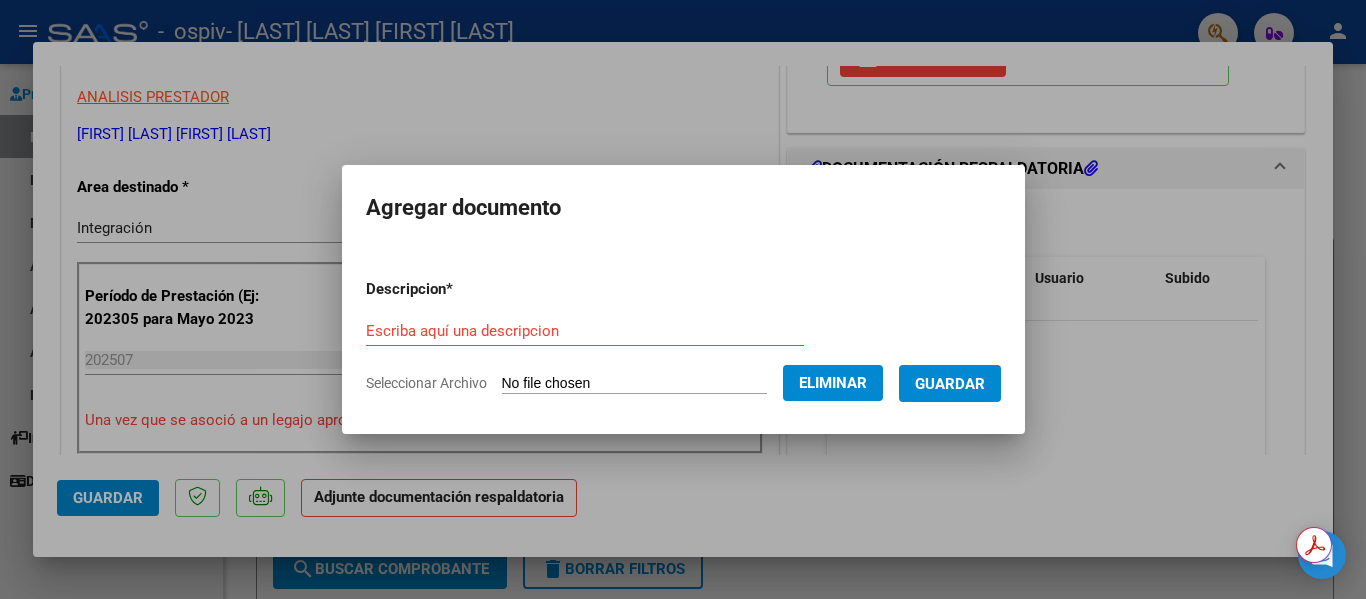click on "Escriba aquí una descripcion" at bounding box center [585, 331] 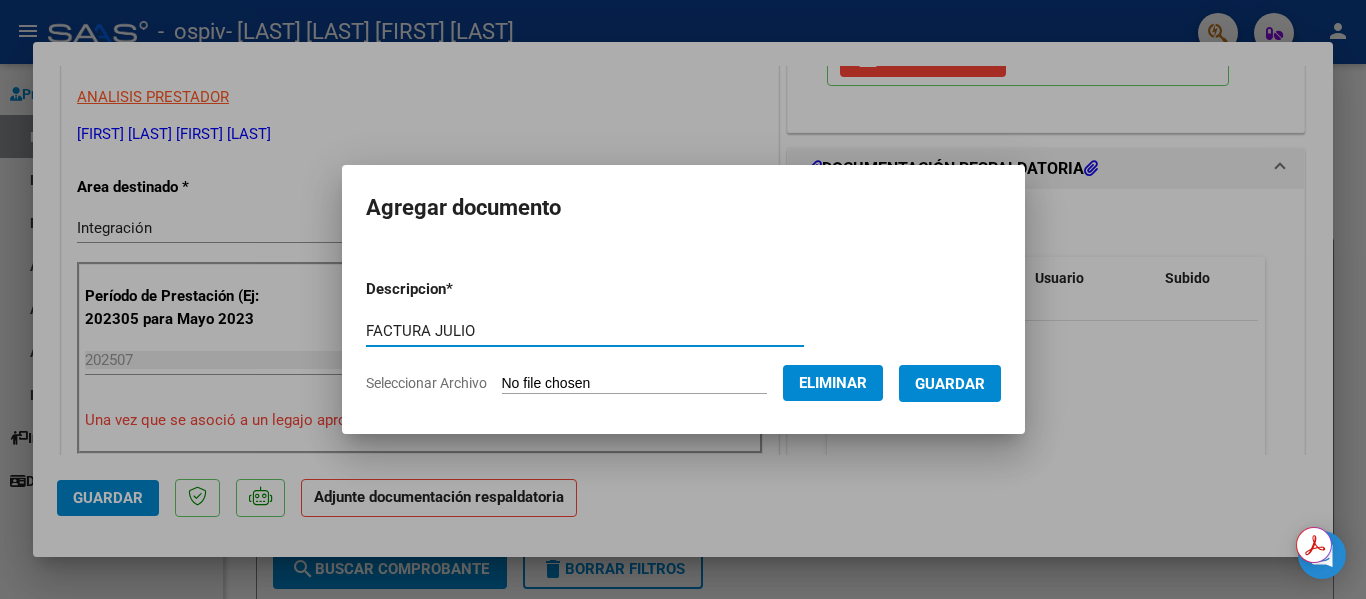 type on "FACTURA JULIO" 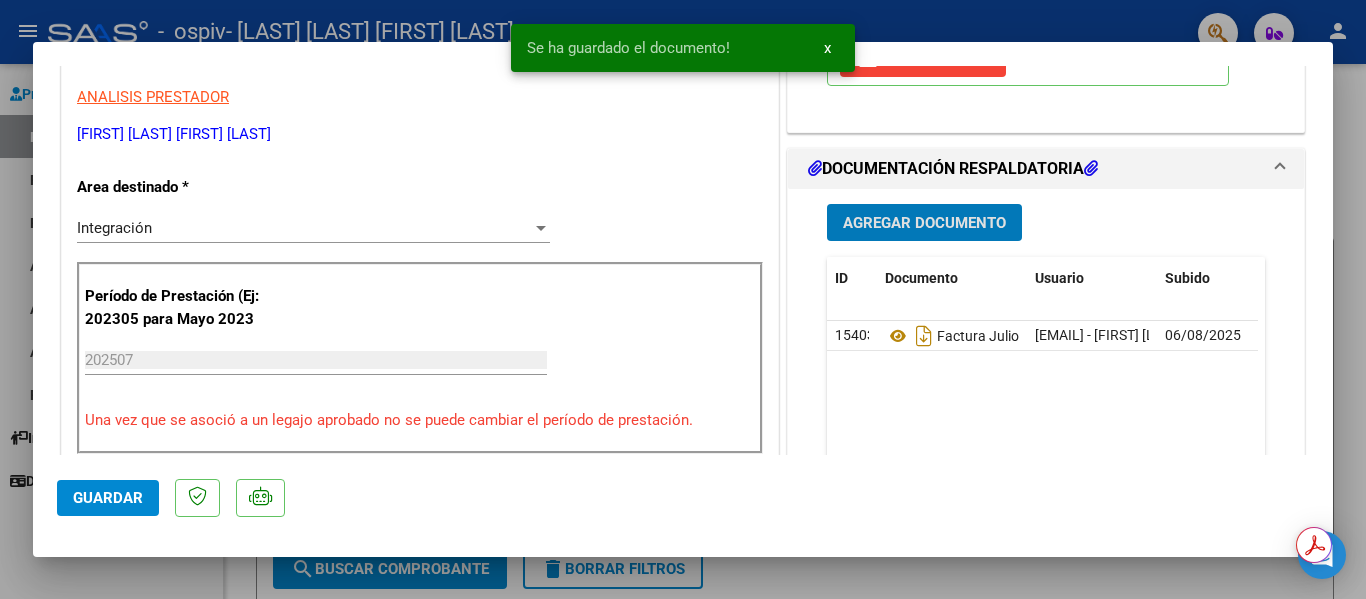 click on "Agregar Documento" at bounding box center (924, 223) 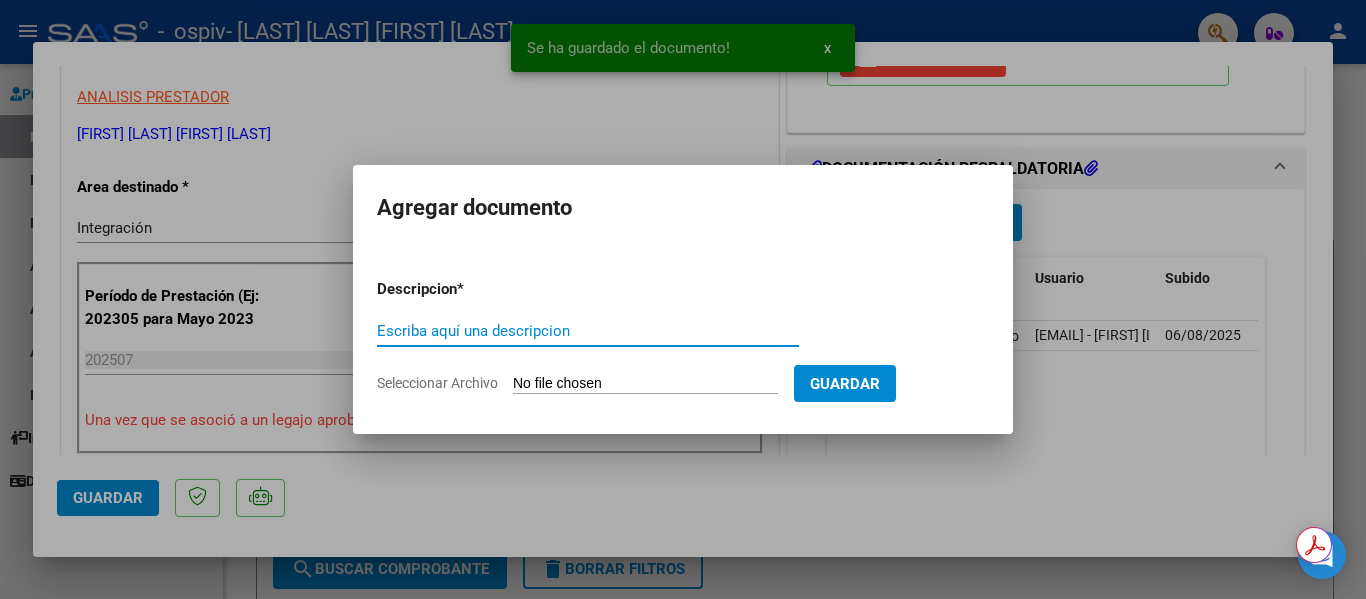 click on "Escriba aquí una descripcion" at bounding box center [588, 331] 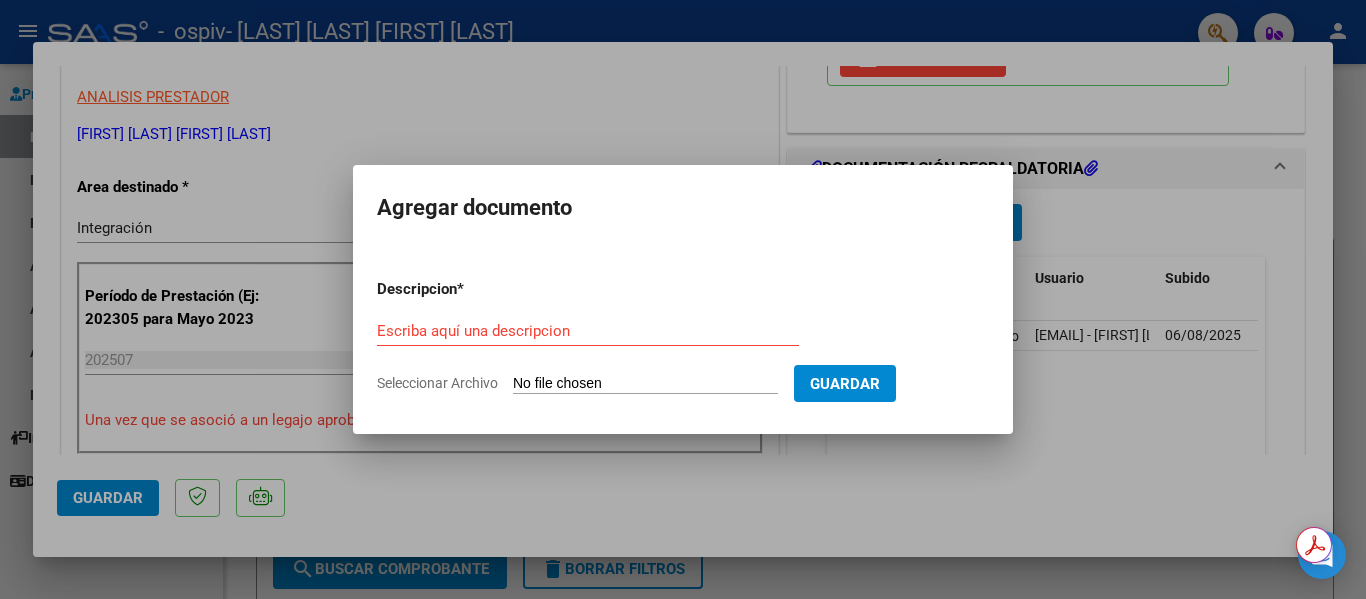 type on "C:\fakepath\ASISTENCIA JULIO ARRIETA.pdf" 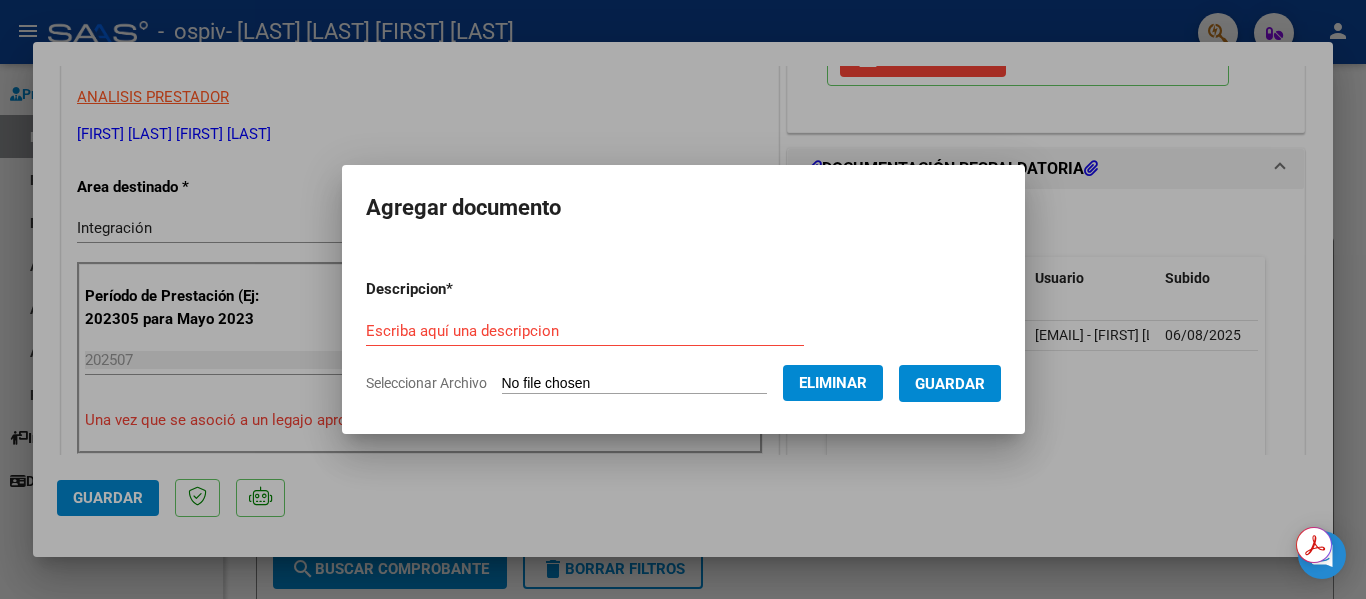 click on "Escriba aquí una descripcion" at bounding box center (585, 331) 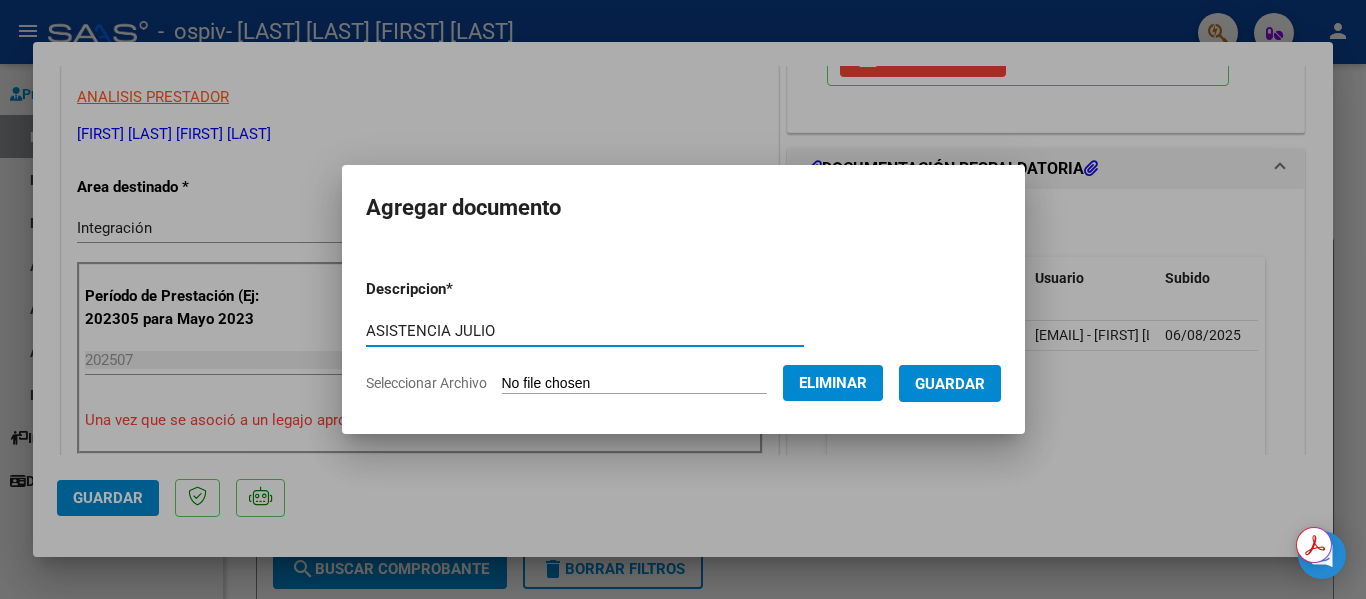 type on "ASISTENCIA JULIO" 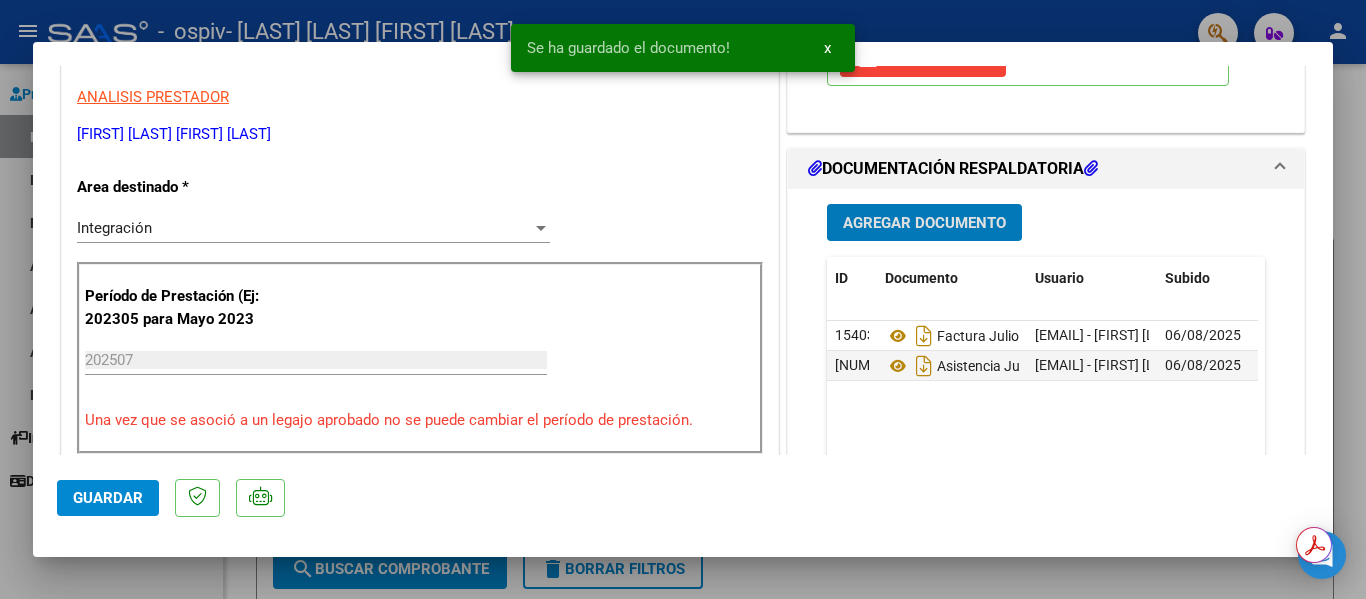 click on "Agregar Documento" at bounding box center (924, 223) 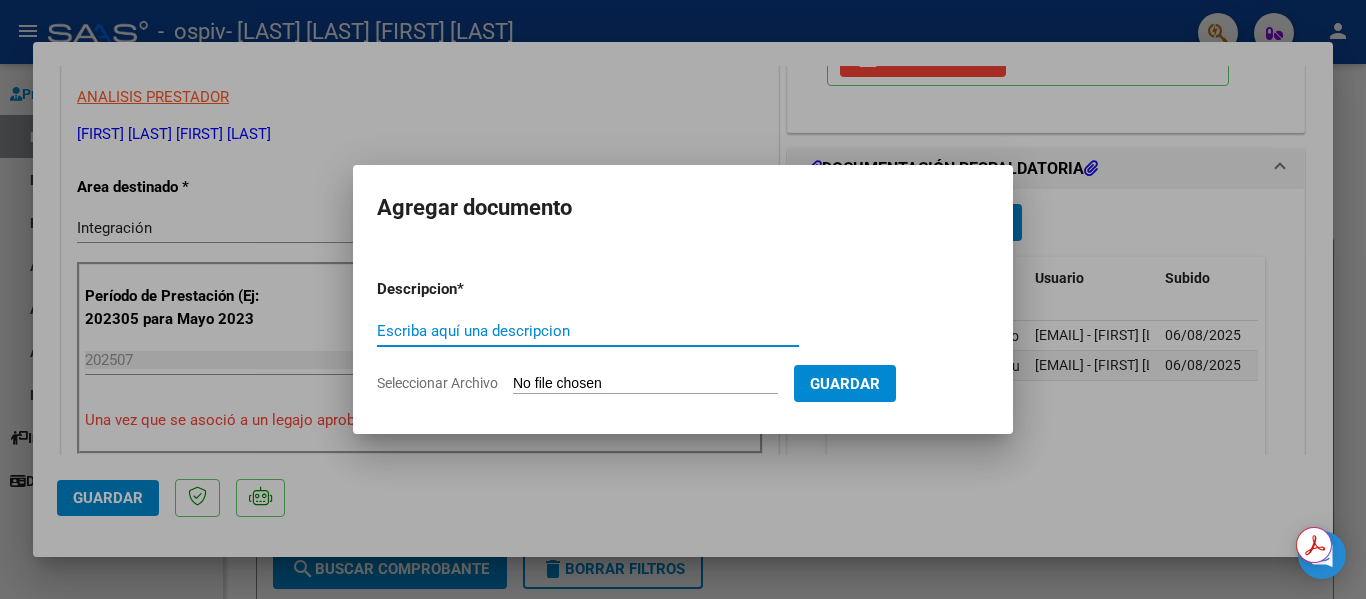 click on "Seleccionar Archivo" 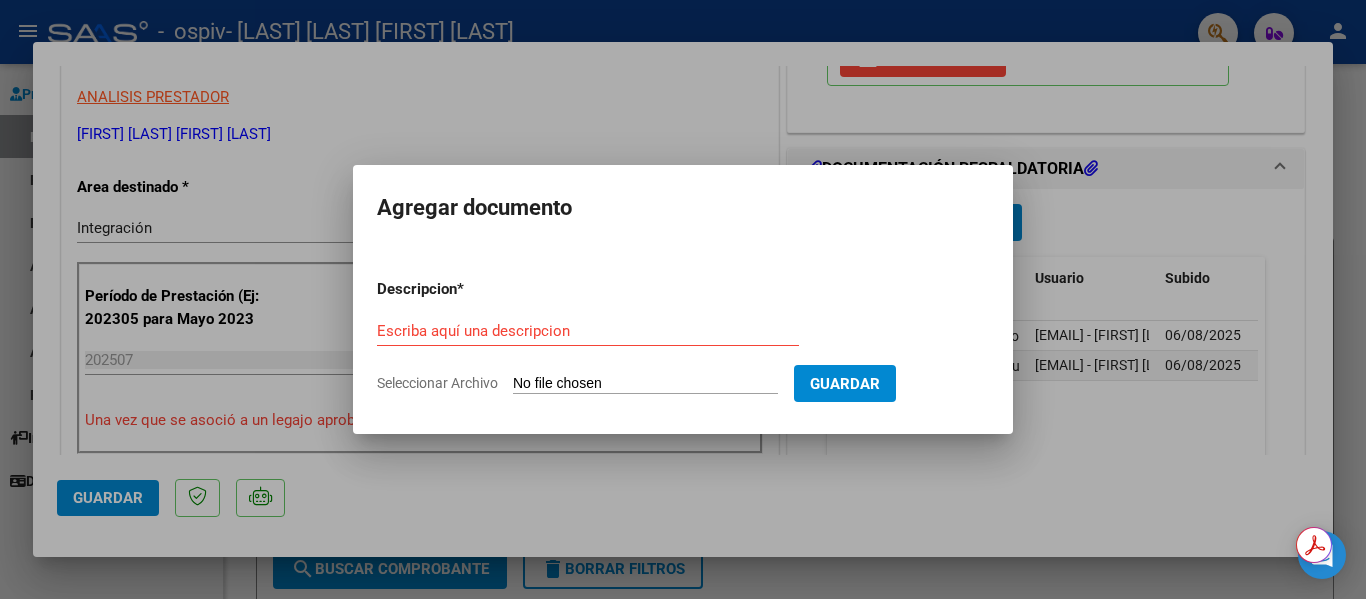 type on "C:\fakepath\Informe Josue JULIO.docx" 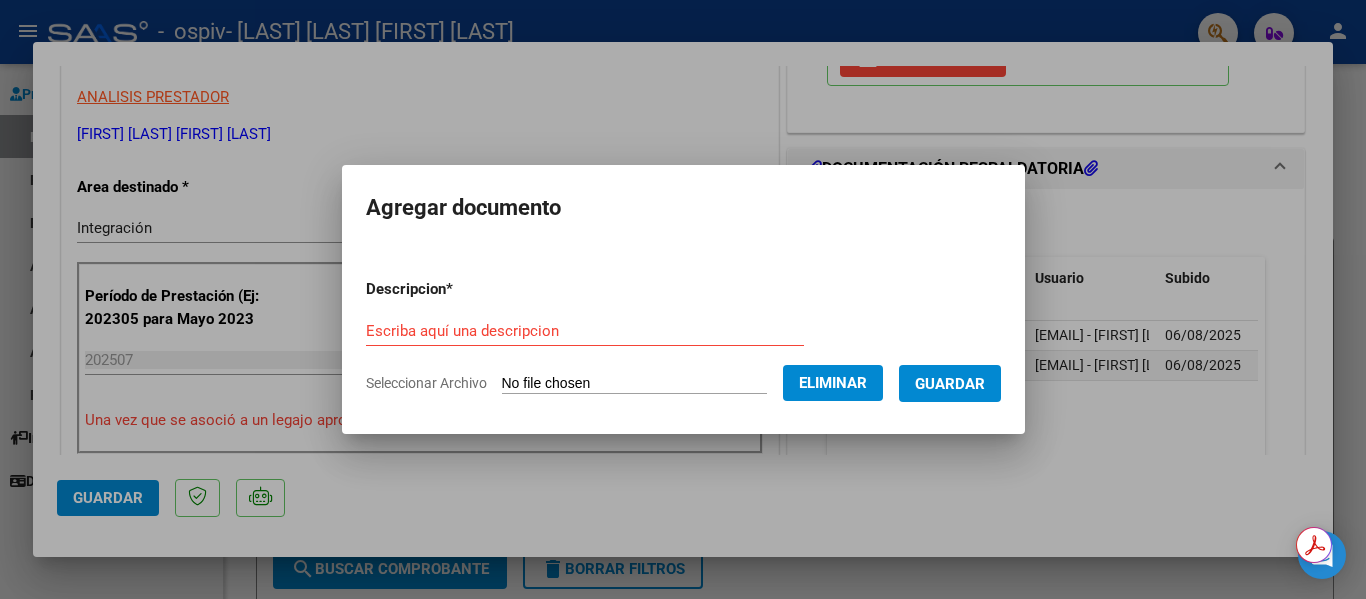 click on "Escriba aquí una descripcion" at bounding box center (585, 331) 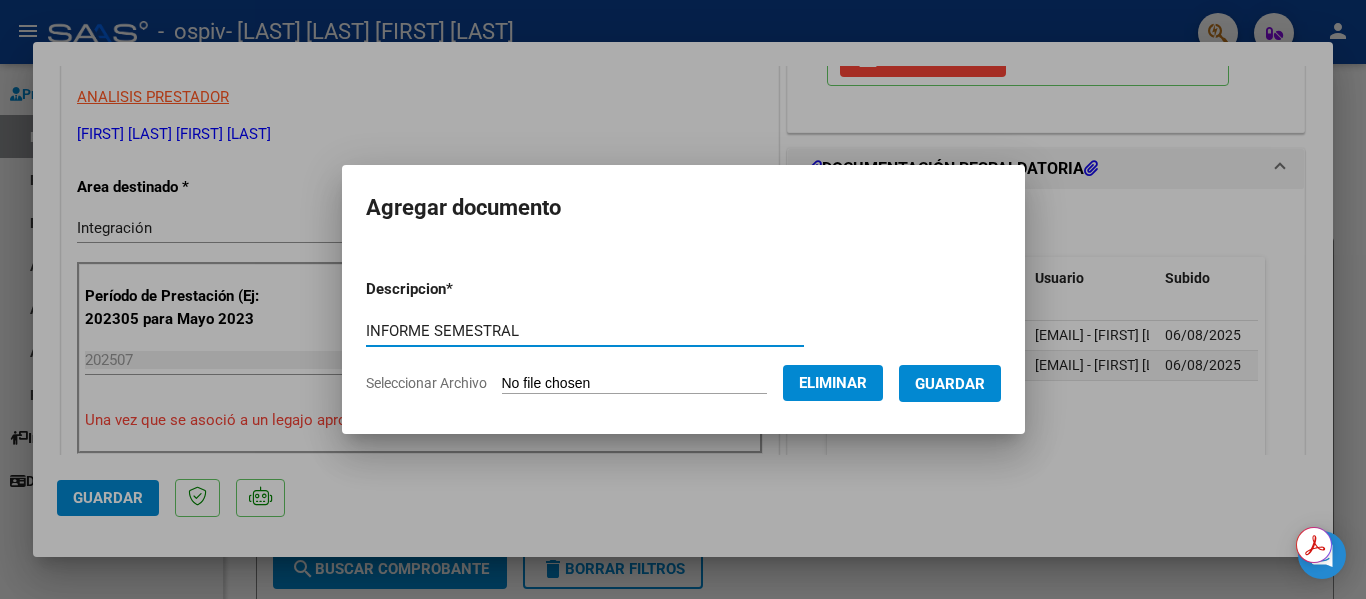 type on "INFORME SEMESTRAL" 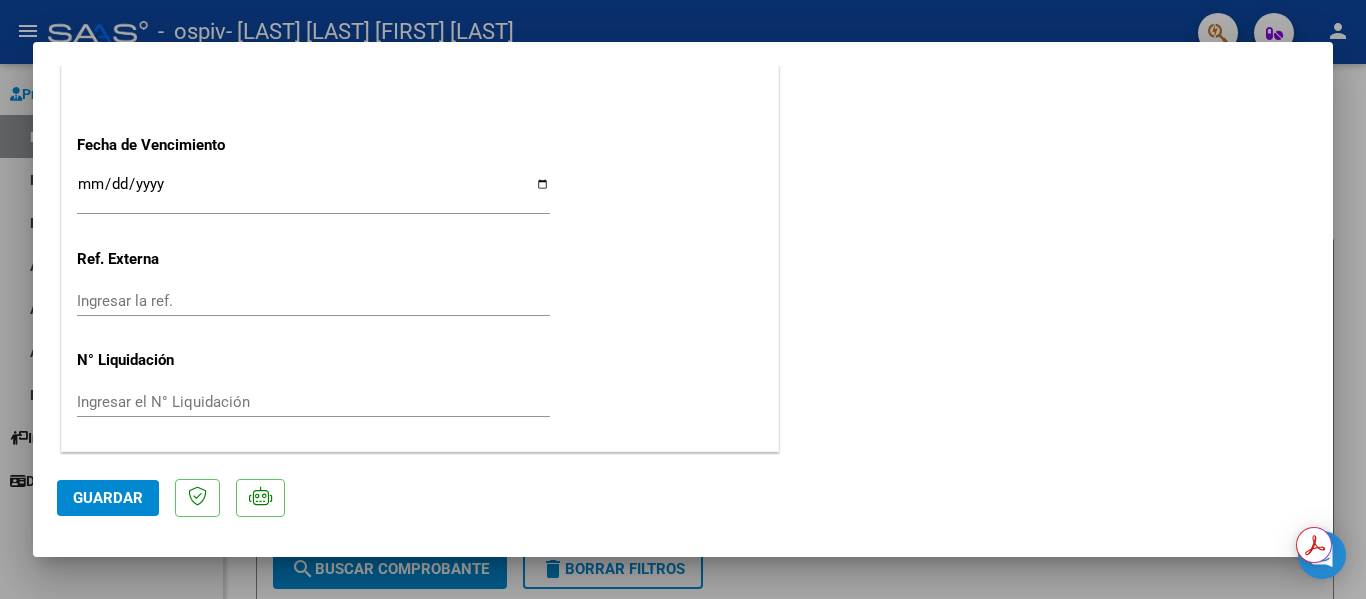 scroll, scrollTop: 1401, scrollLeft: 0, axis: vertical 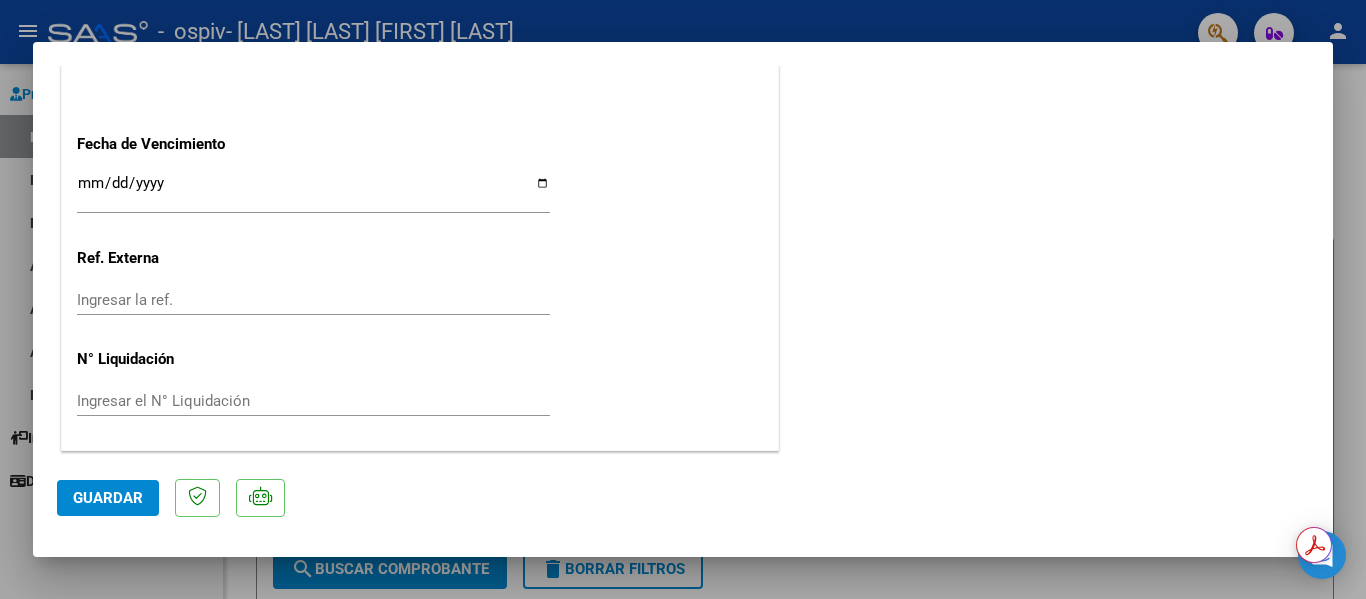 click on "Guardar" 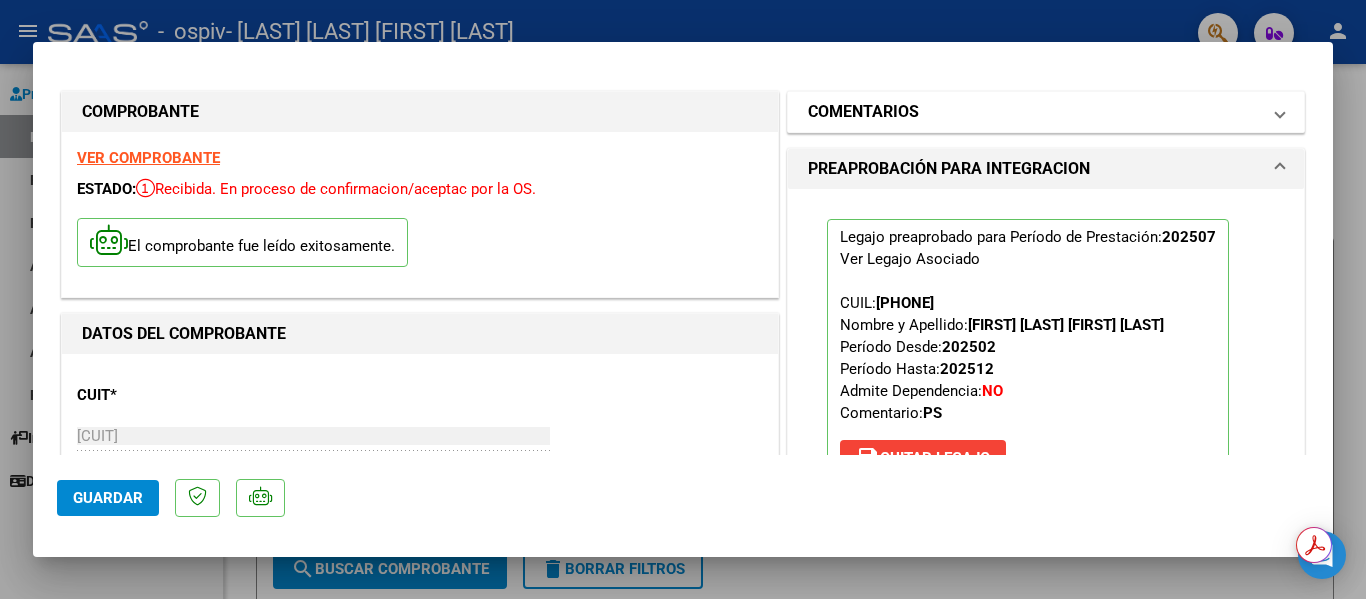 scroll, scrollTop: 0, scrollLeft: 0, axis: both 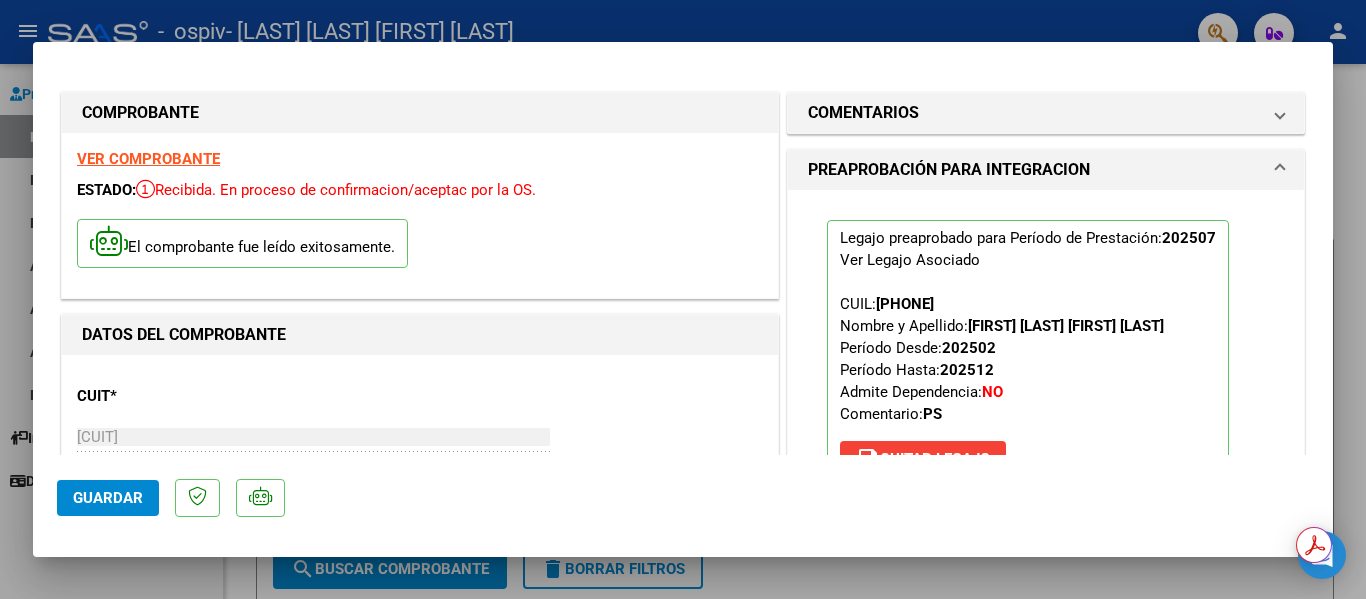 click on "Guardar" 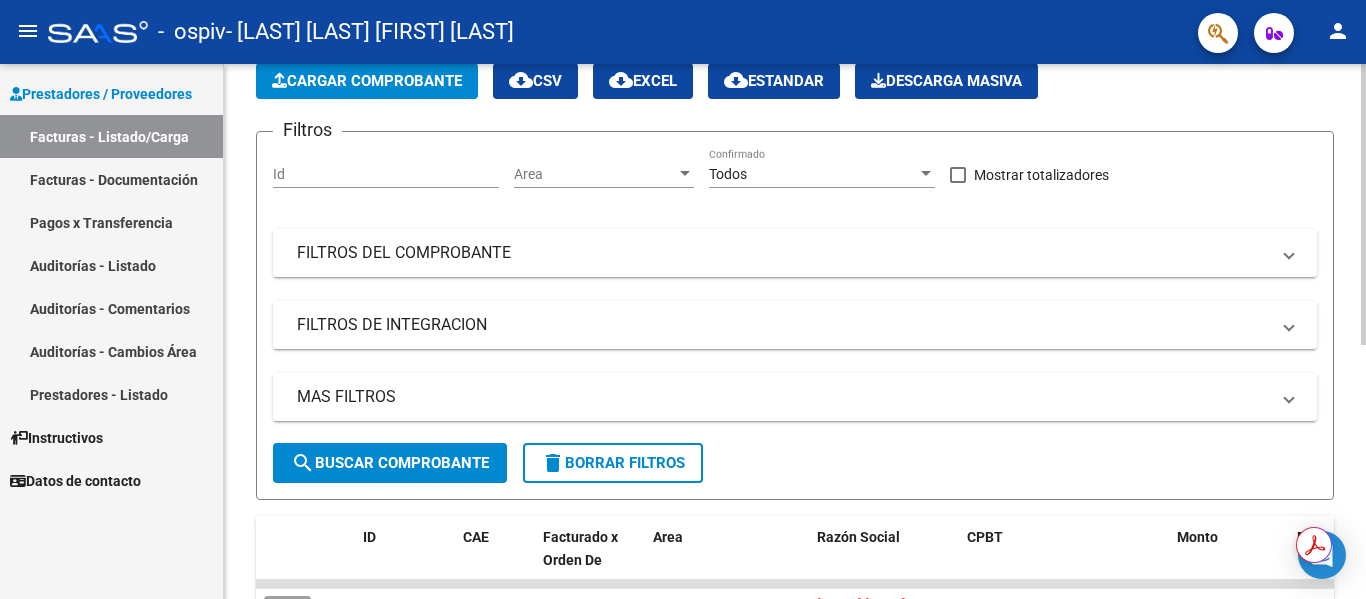 scroll, scrollTop: 0, scrollLeft: 0, axis: both 